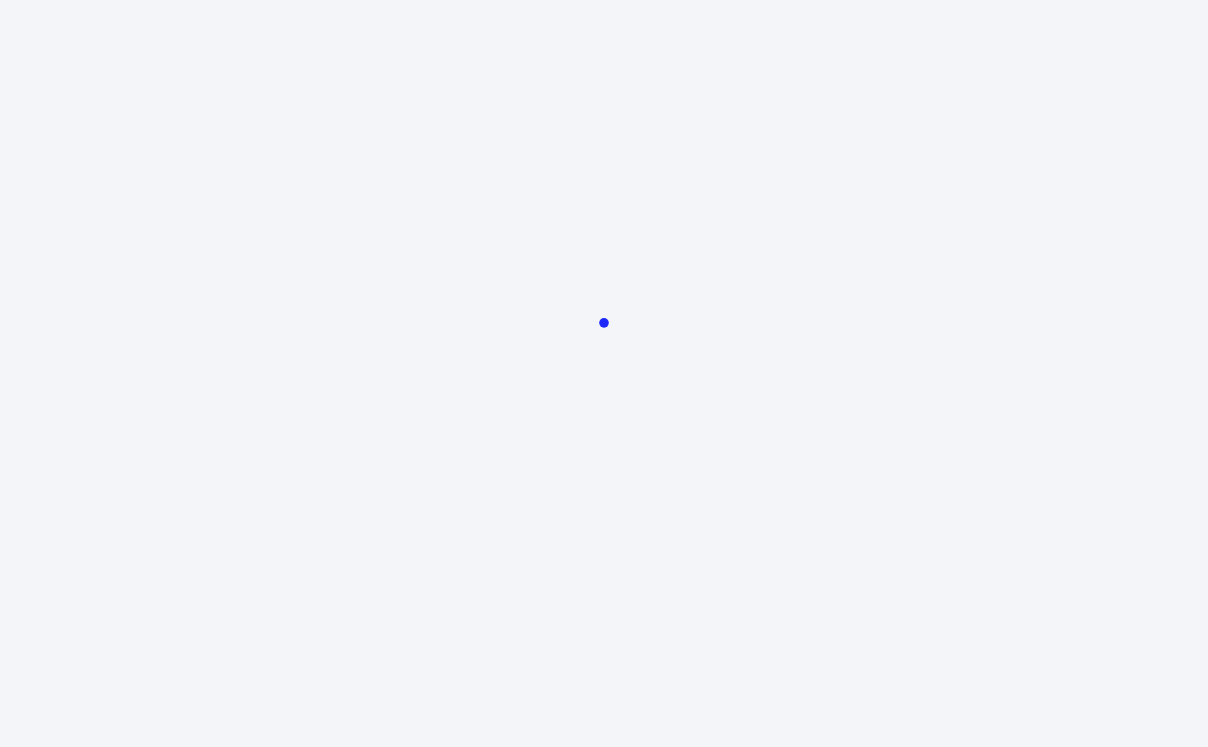 scroll, scrollTop: 0, scrollLeft: 0, axis: both 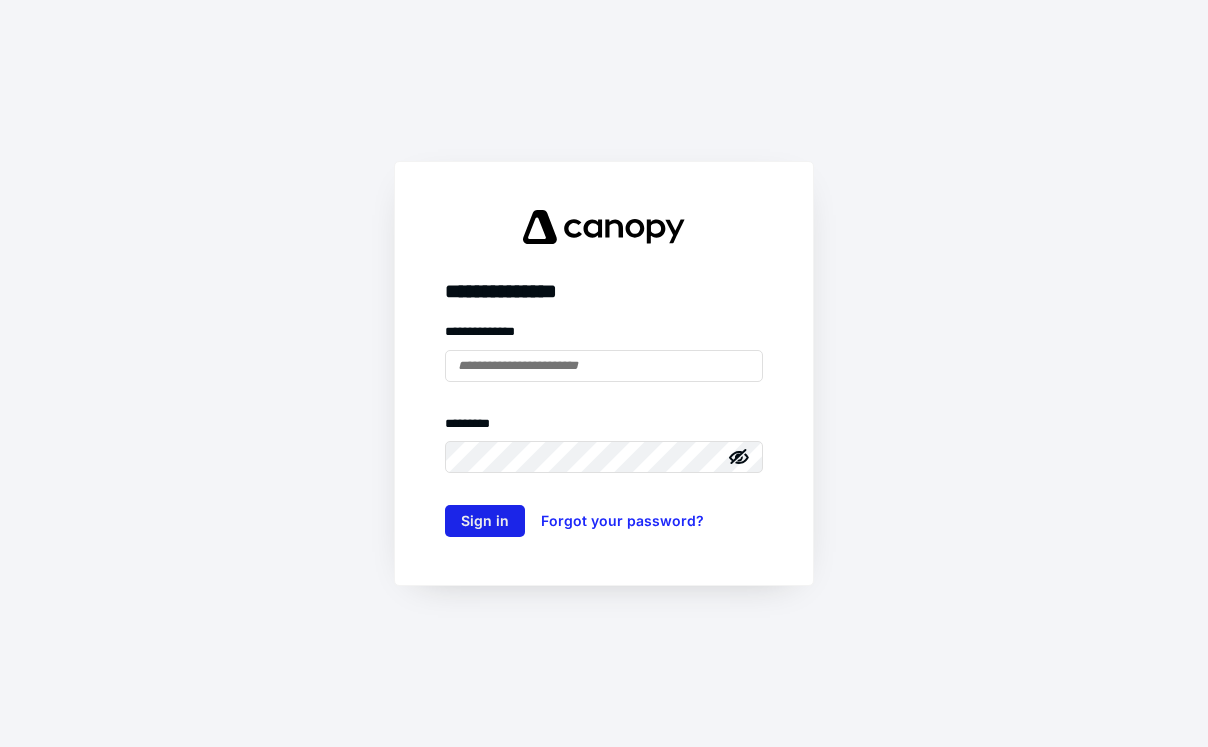 type on "**********" 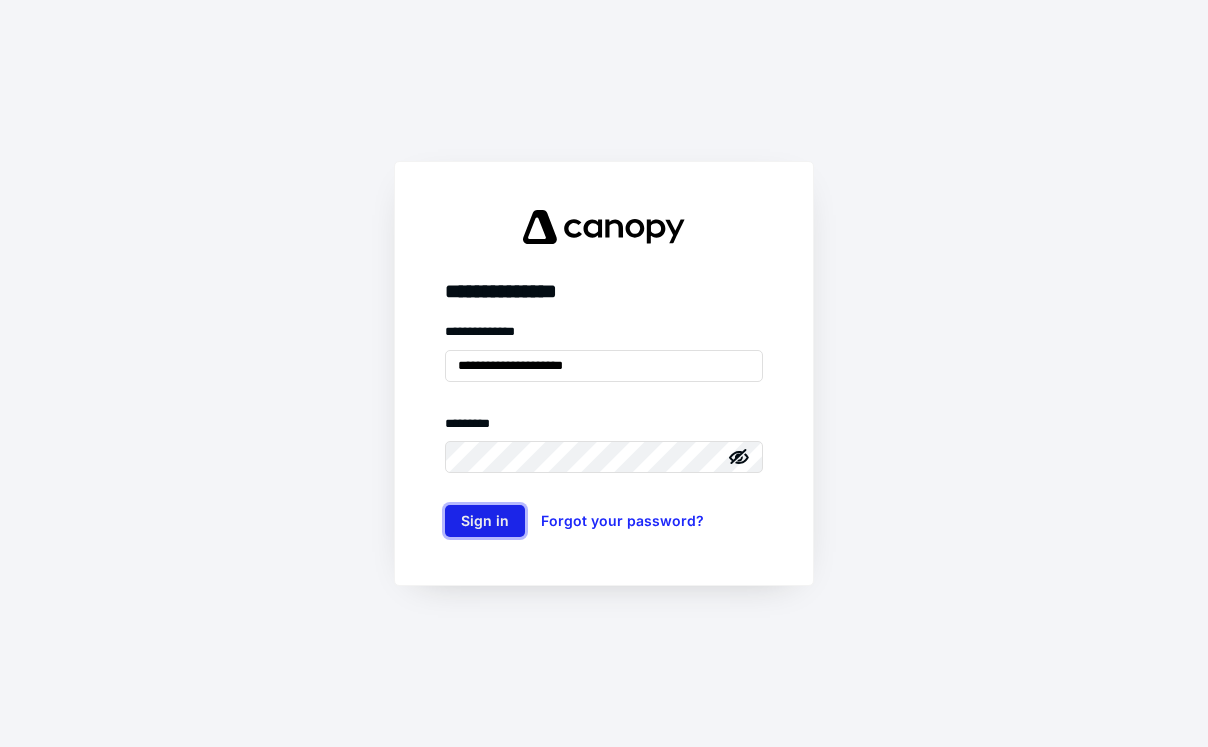 click on "Sign in" at bounding box center [485, 521] 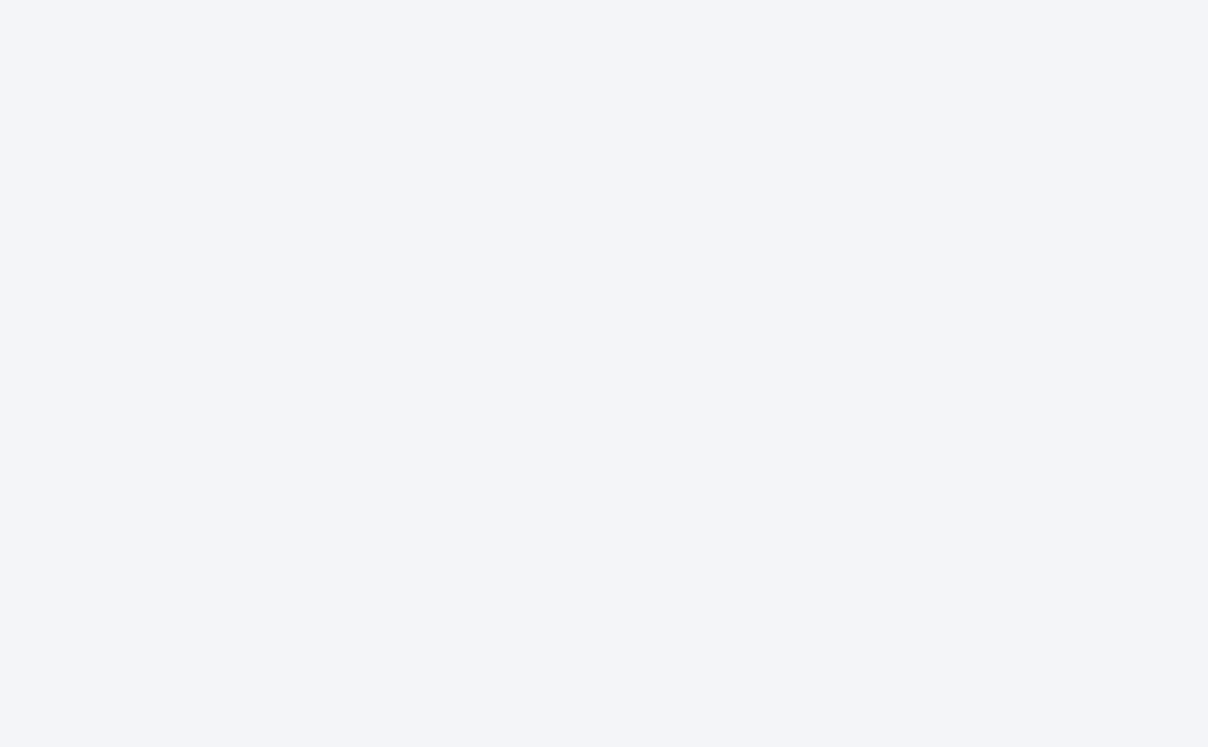 scroll, scrollTop: 0, scrollLeft: 0, axis: both 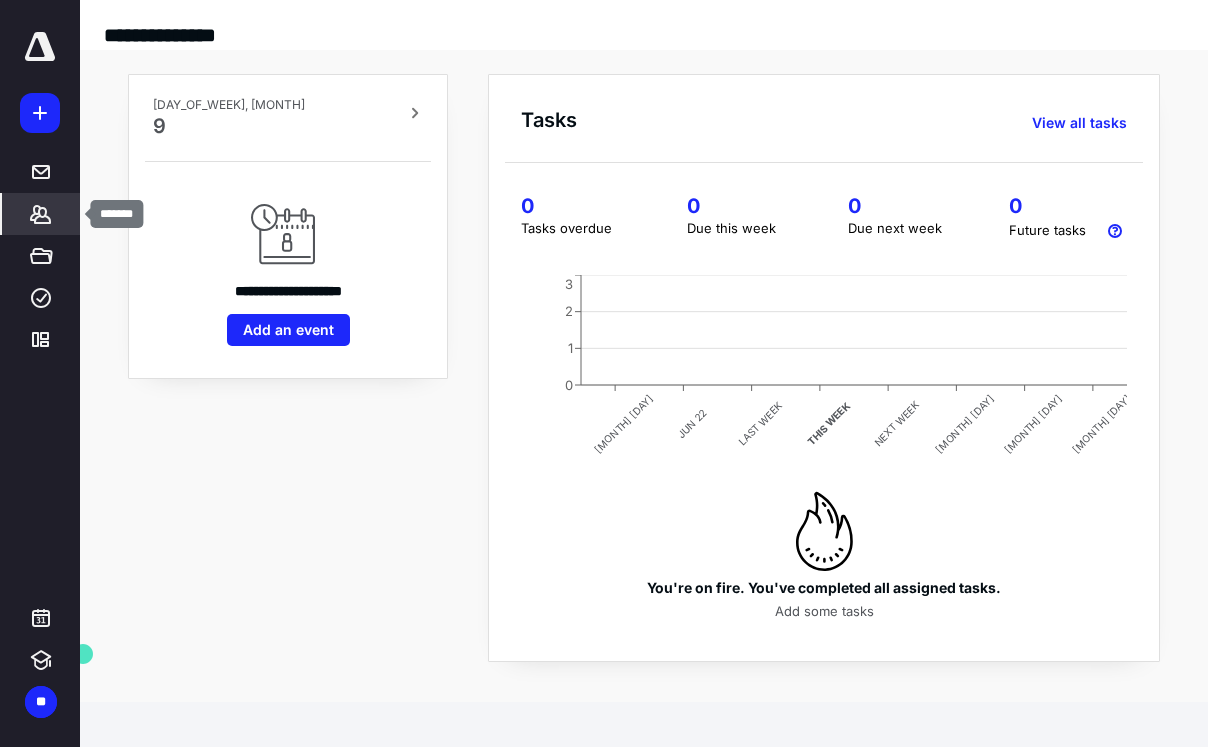 click on "*******" at bounding box center (41, 172) 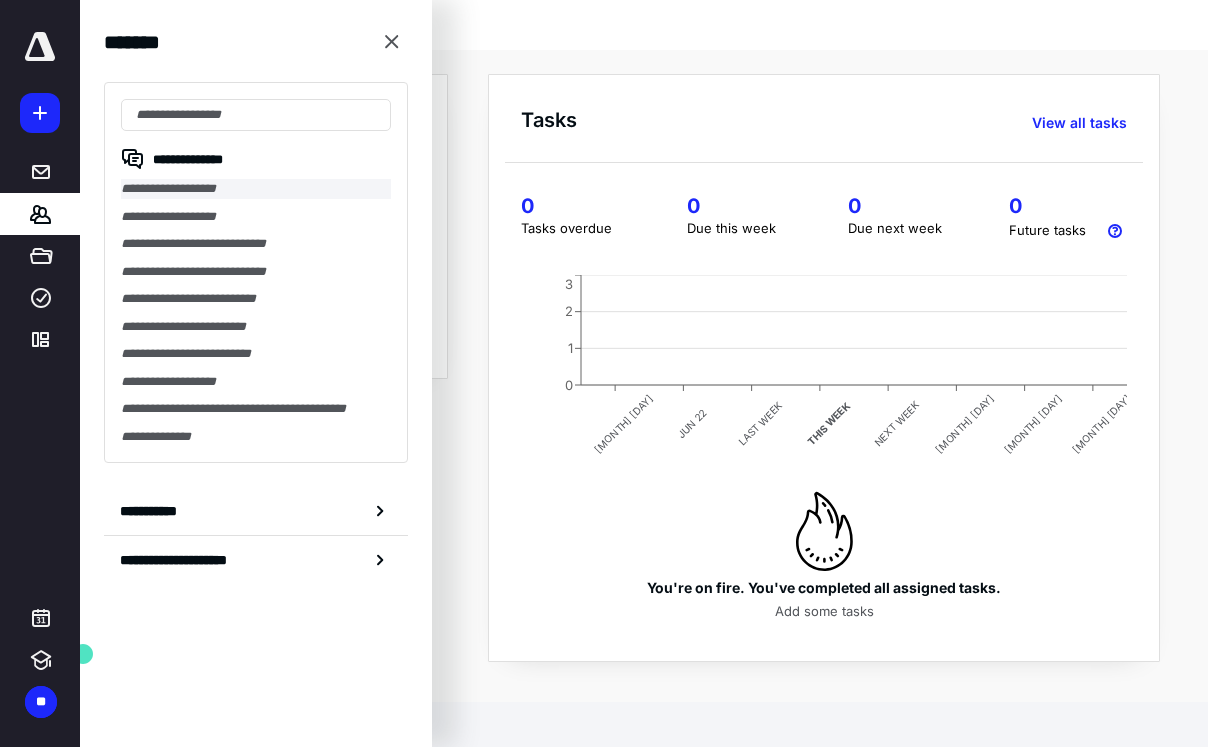 click on "**********" at bounding box center (256, 189) 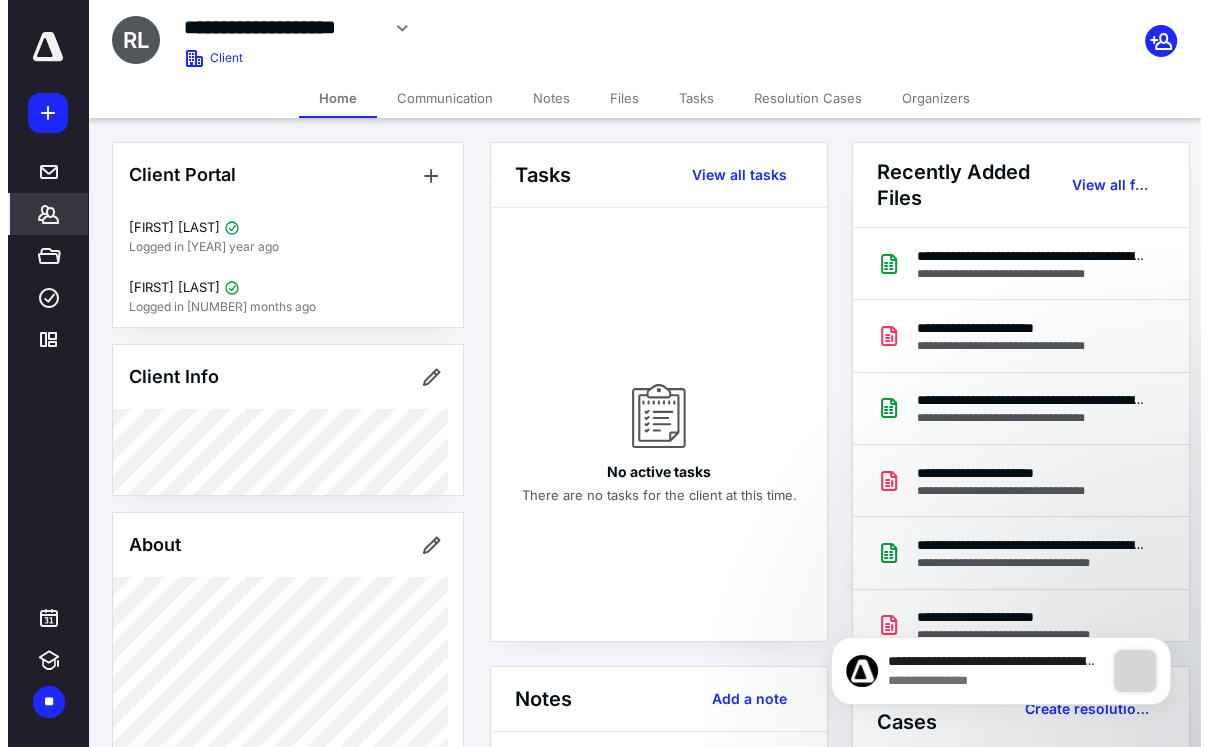 scroll, scrollTop: 0, scrollLeft: 0, axis: both 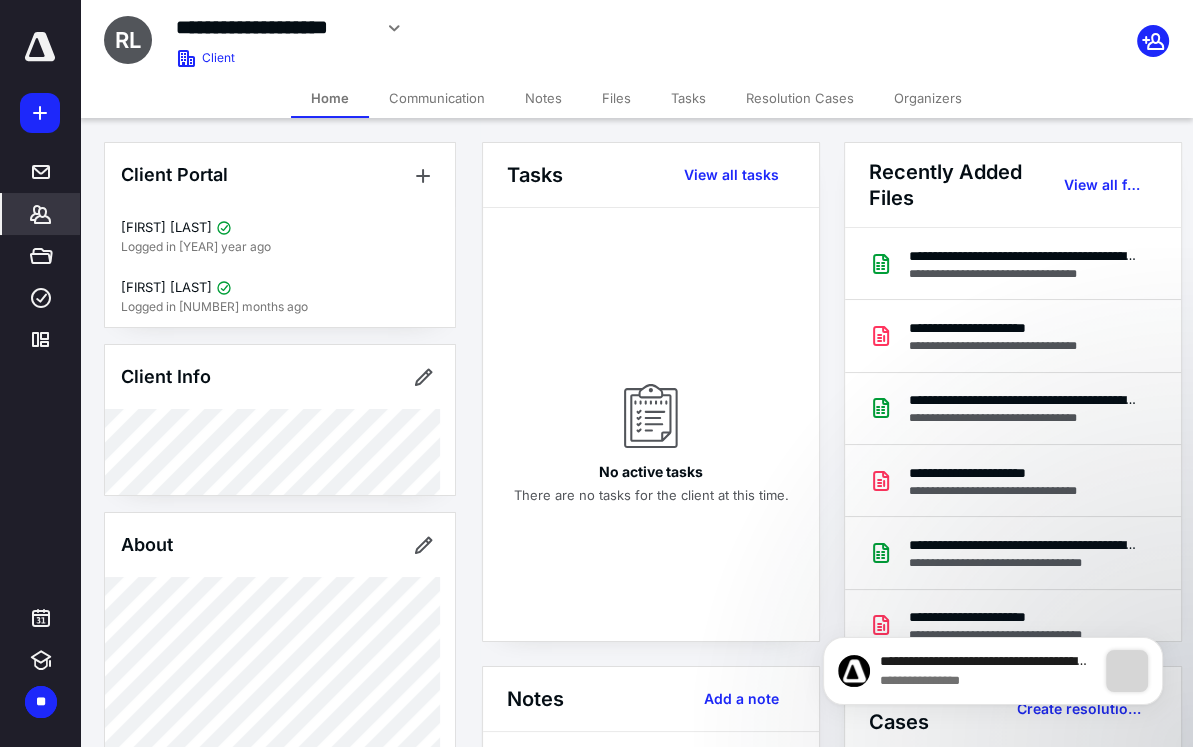 click on "Files" at bounding box center (616, 98) 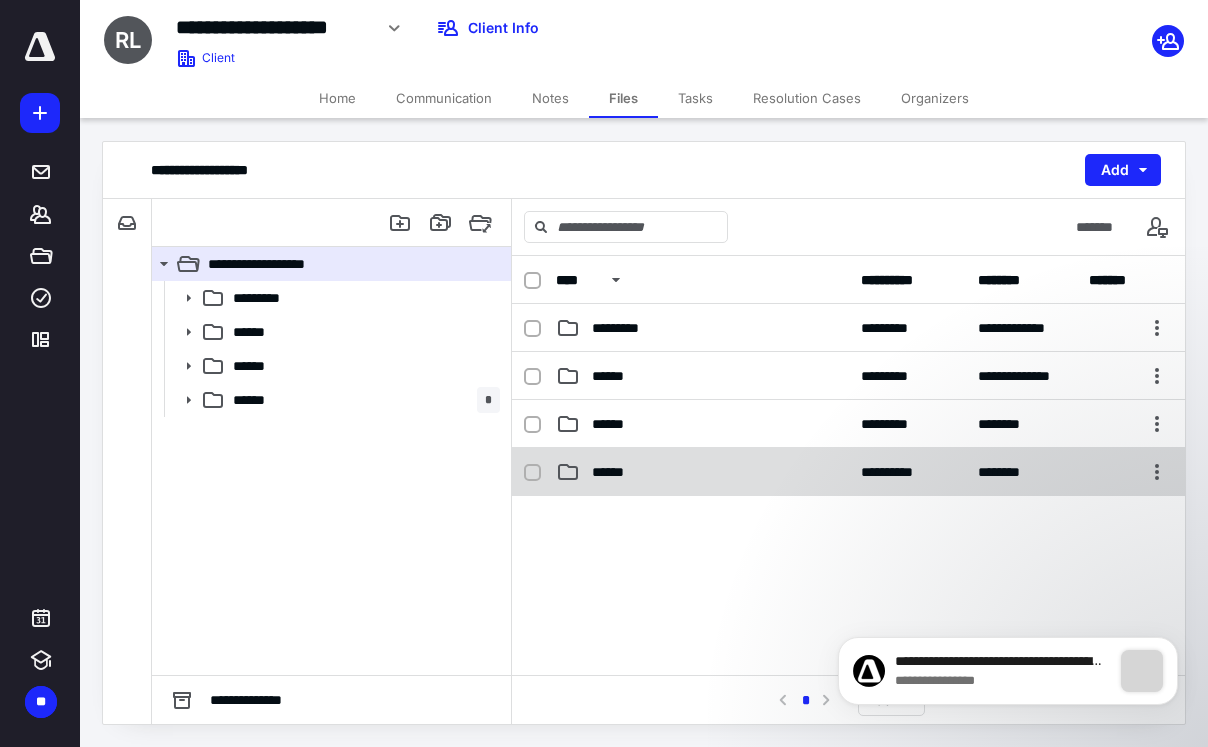 click on "******" at bounding box center (628, 328) 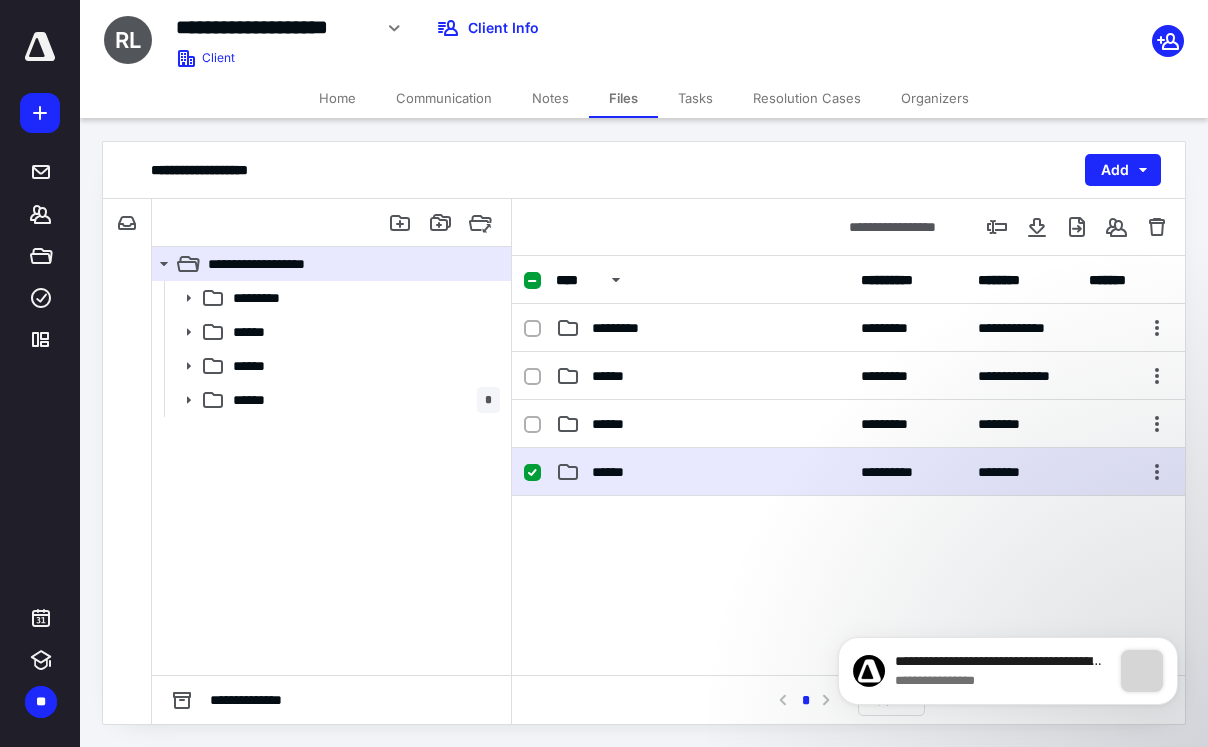 click on "******" at bounding box center [628, 328] 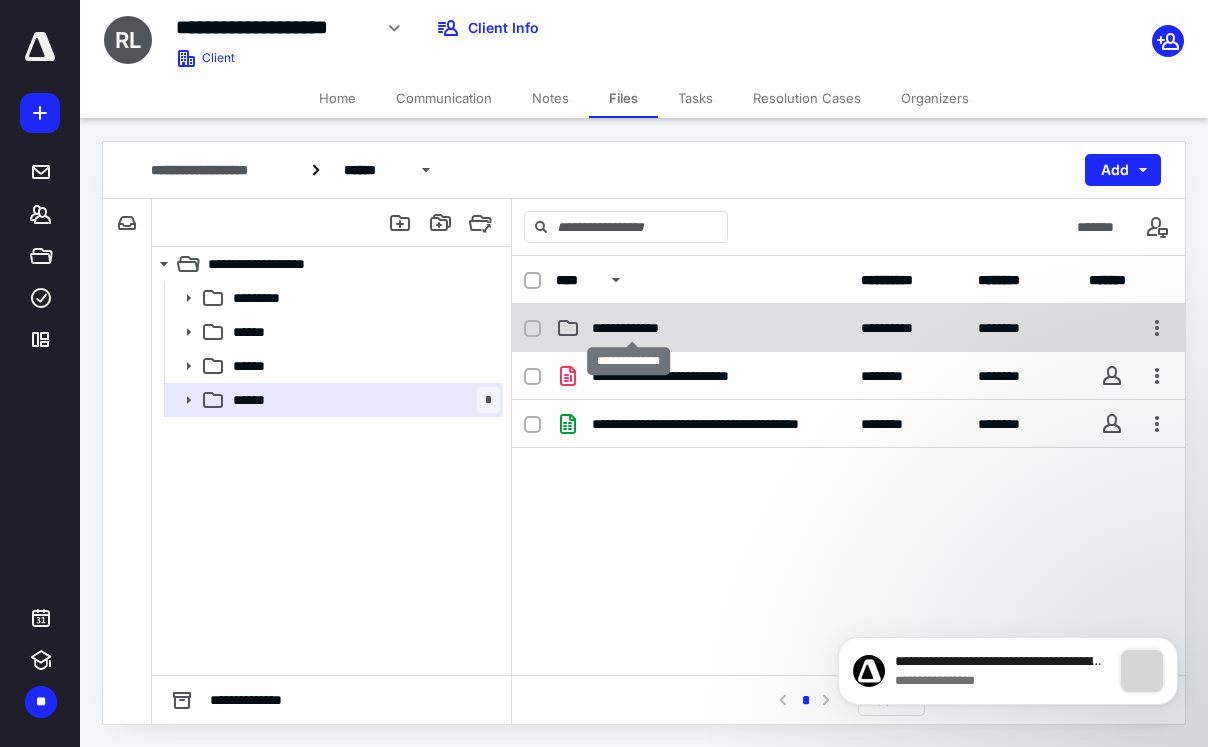 click on "**********" at bounding box center [631, 328] 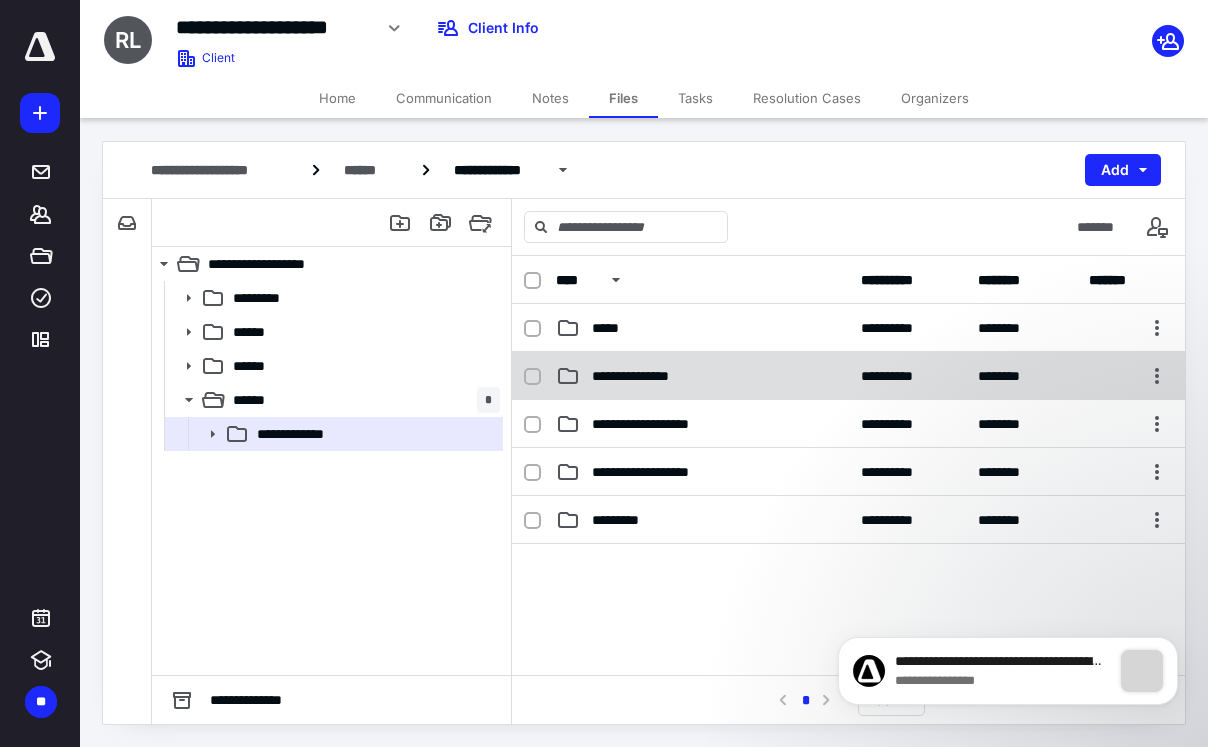 click on "**********" at bounding box center (611, 328) 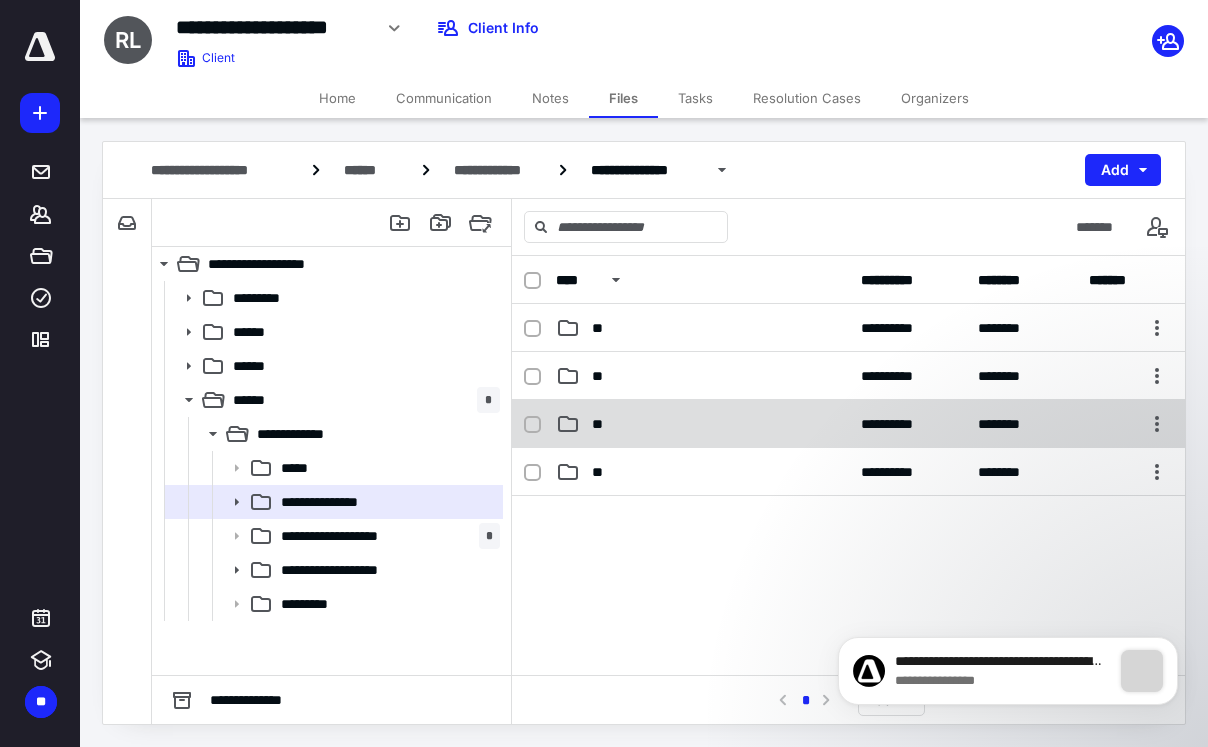 click on "**" at bounding box center [600, 328] 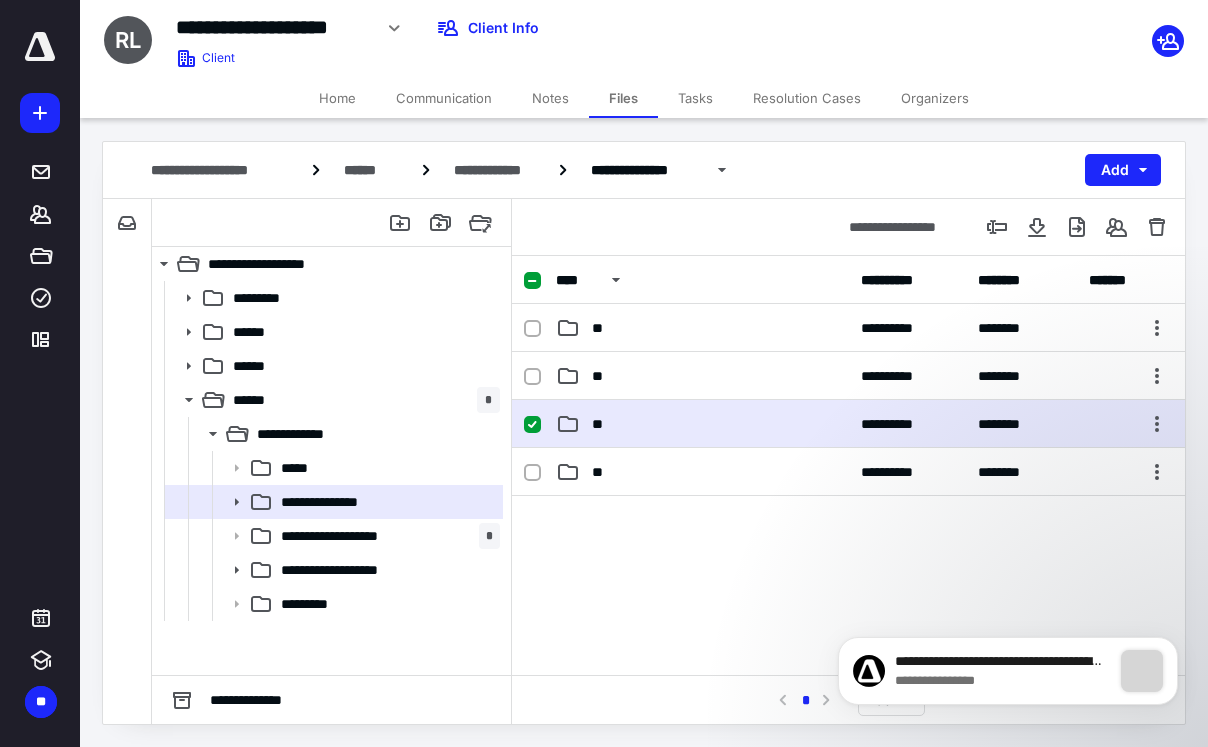 click on "**" at bounding box center [600, 328] 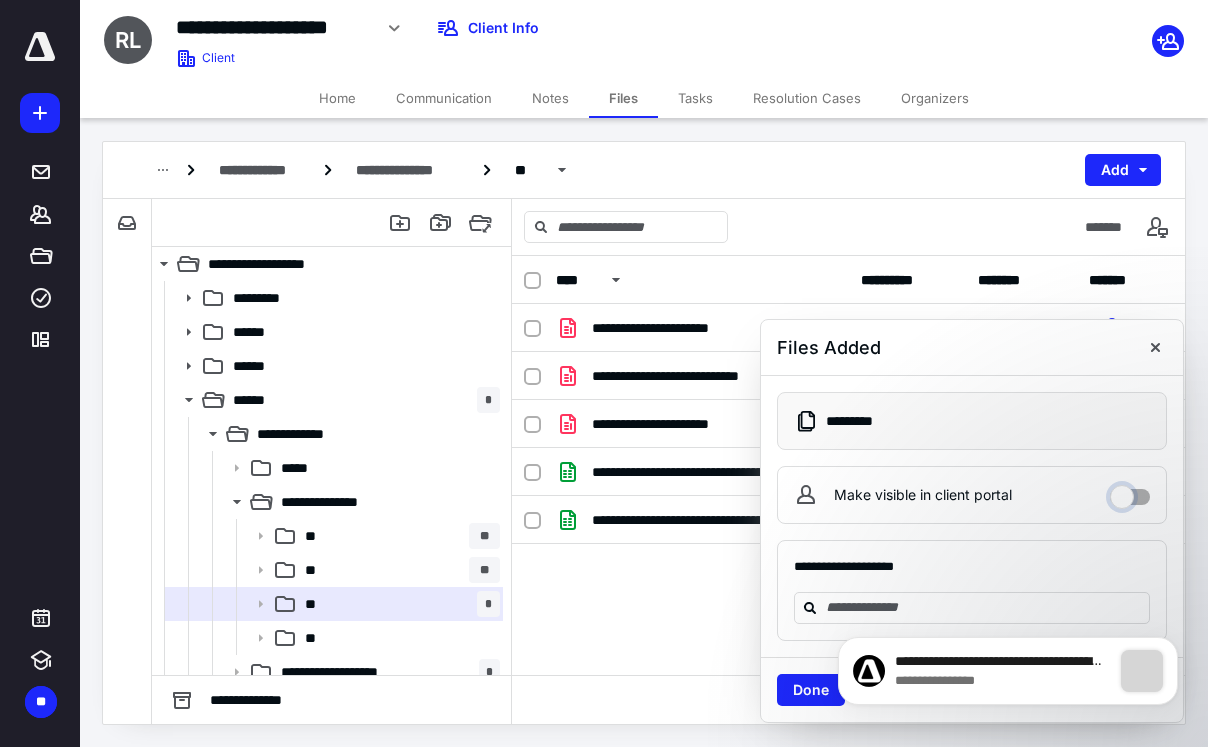 click on "Make visible in client portal" at bounding box center [1130, 492] 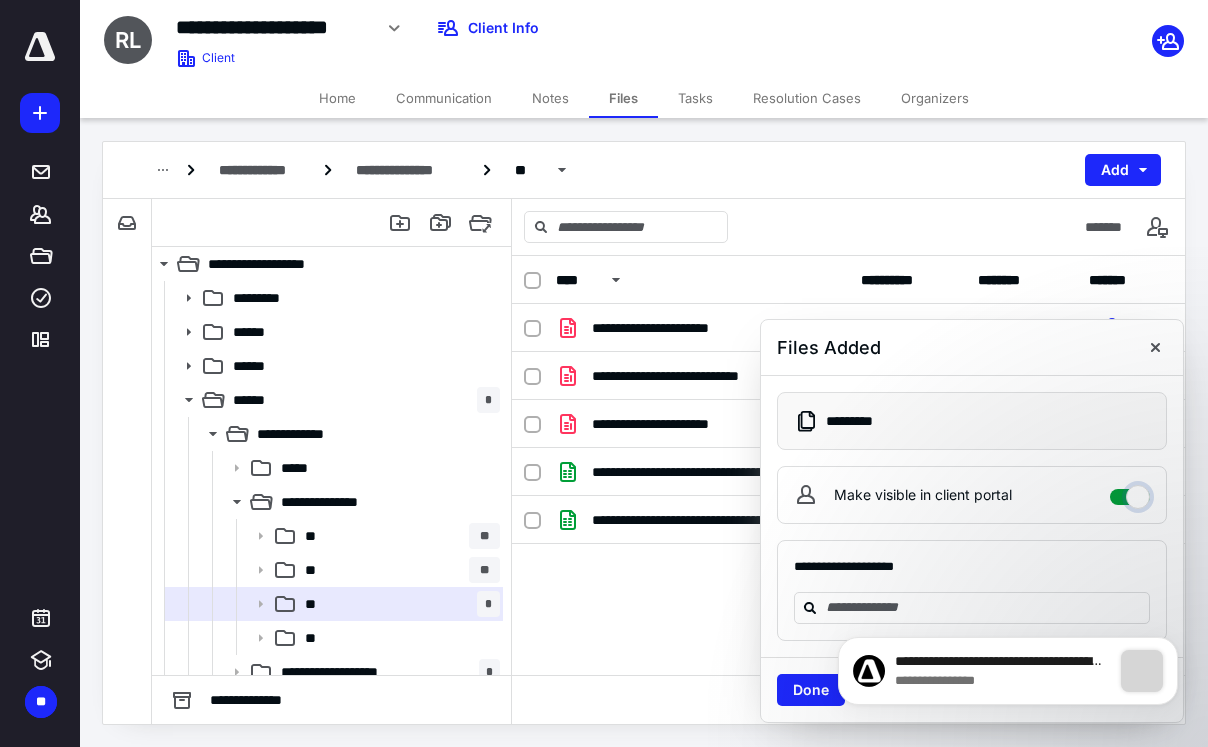checkbox on "****" 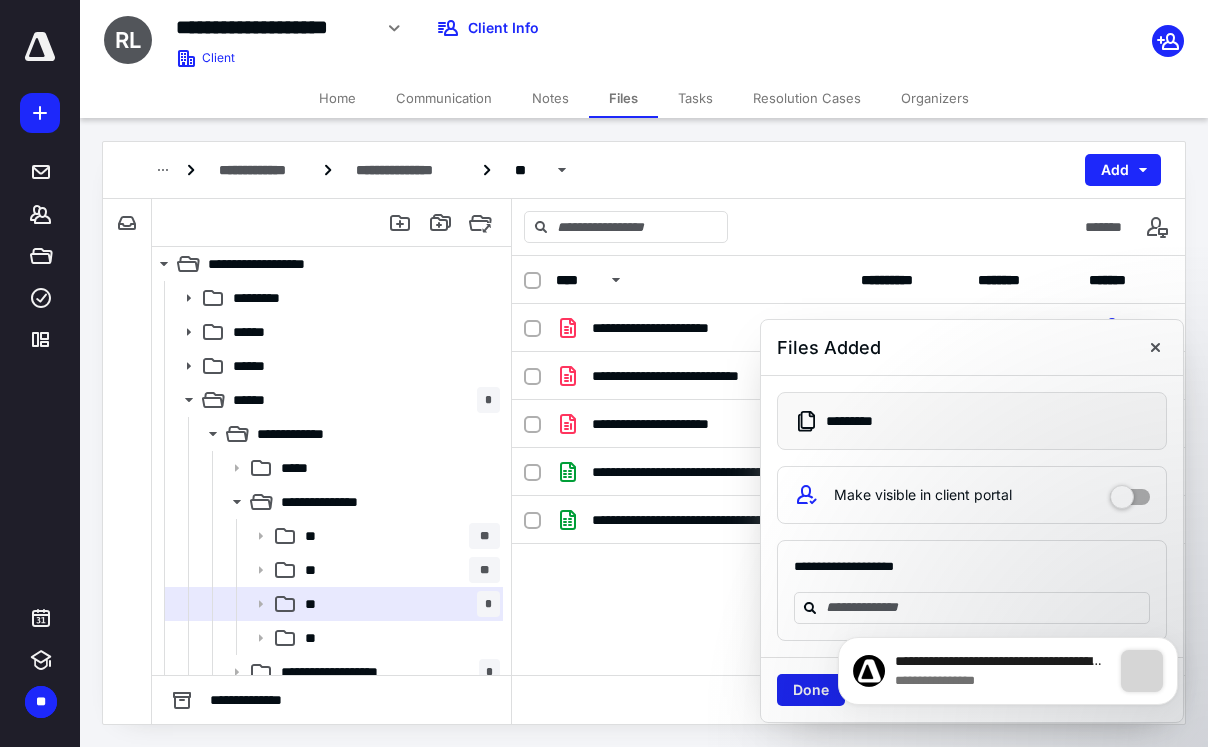 click on "Done" at bounding box center (811, 690) 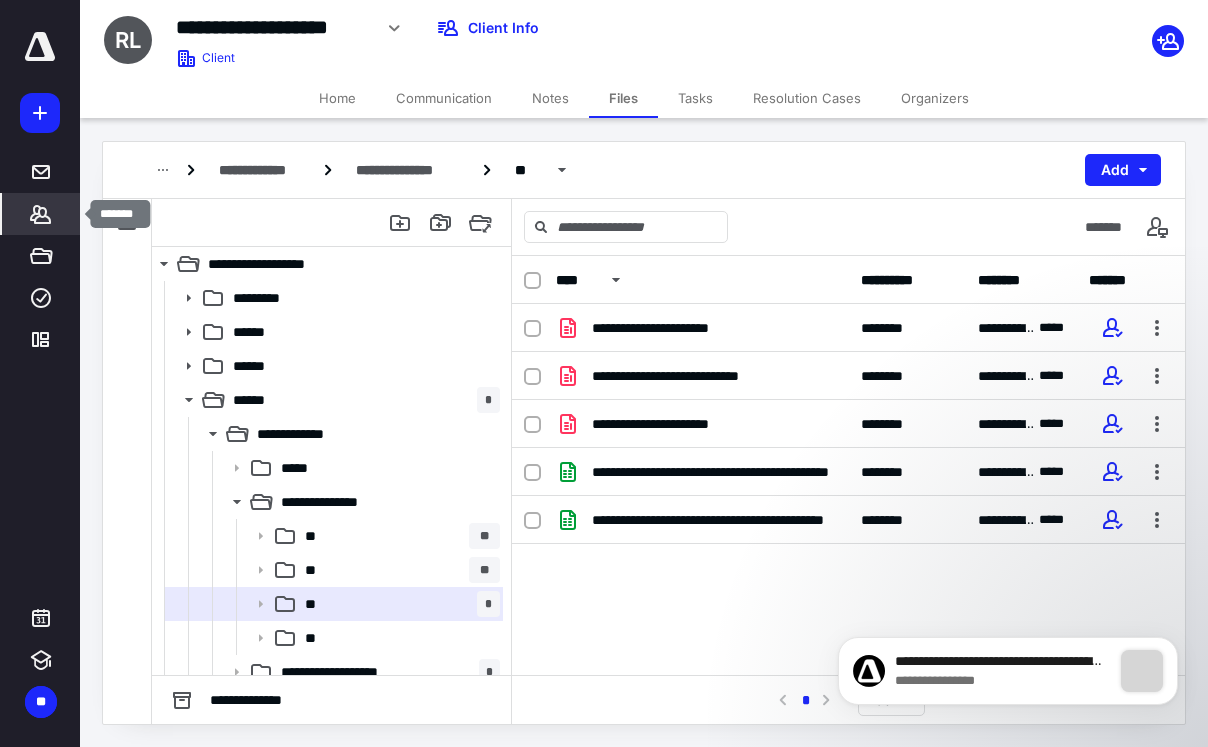 click on "*******" at bounding box center (41, 172) 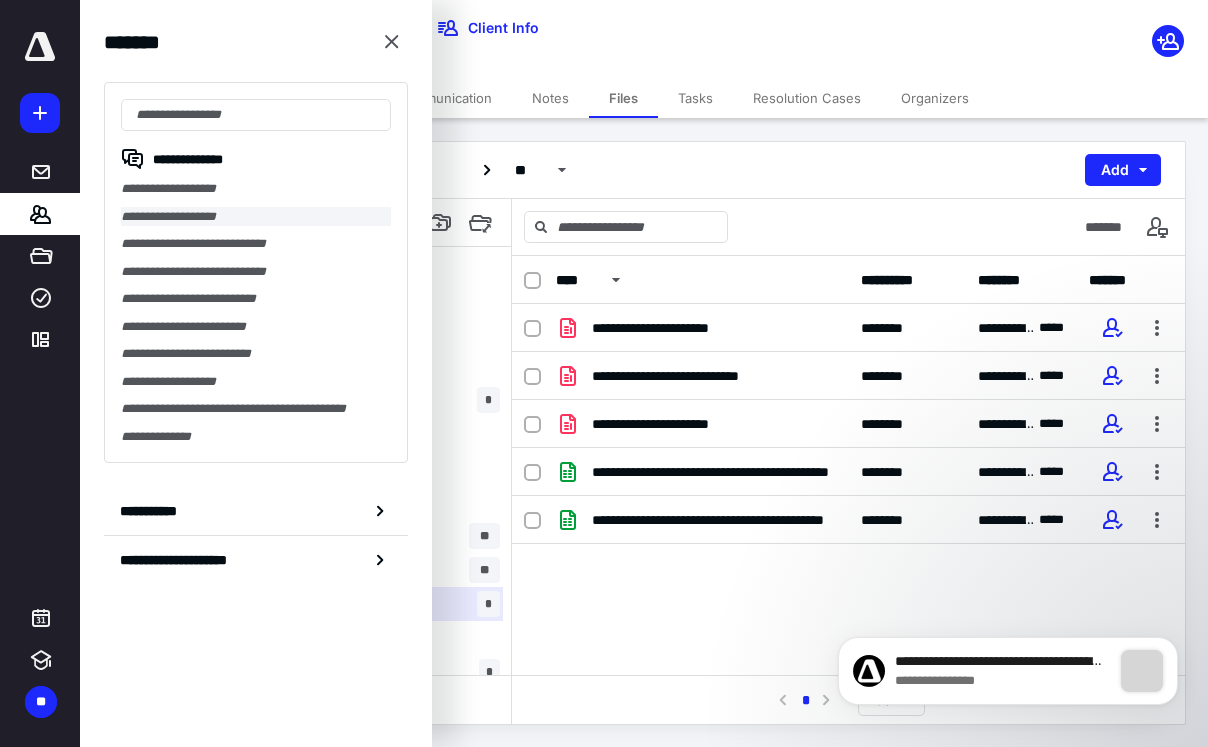 click on "**********" at bounding box center [256, 217] 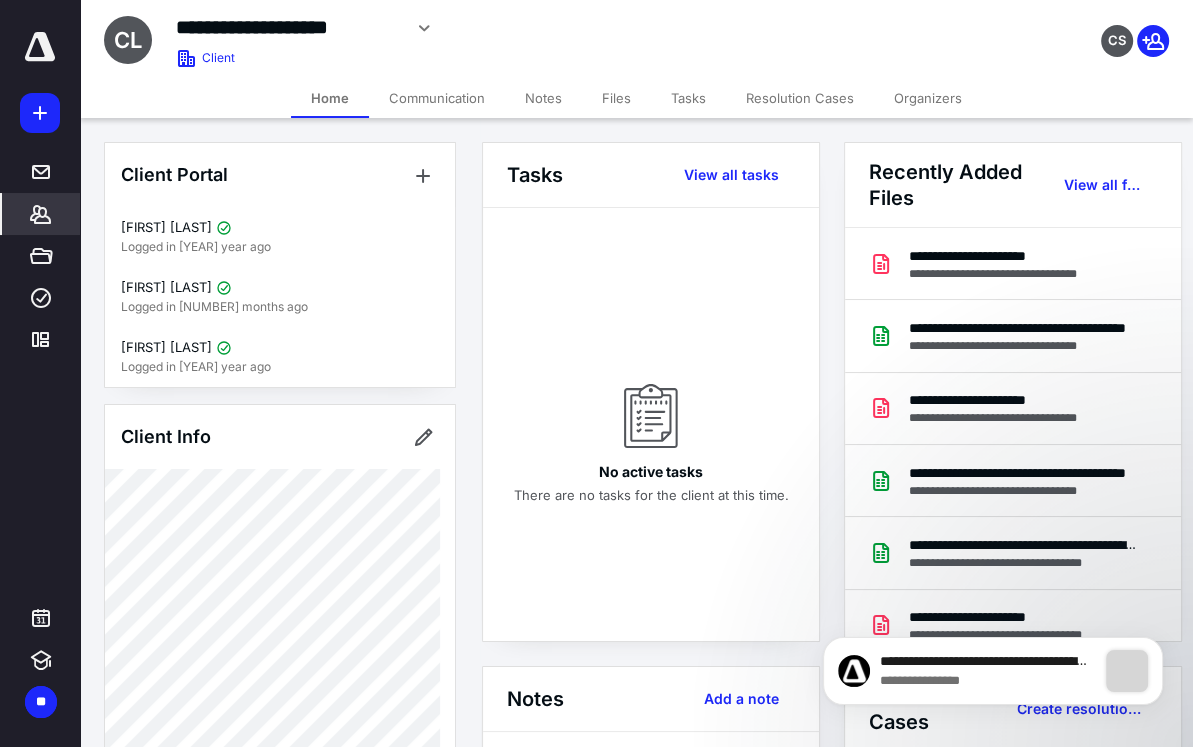 click on "Files" at bounding box center [616, 98] 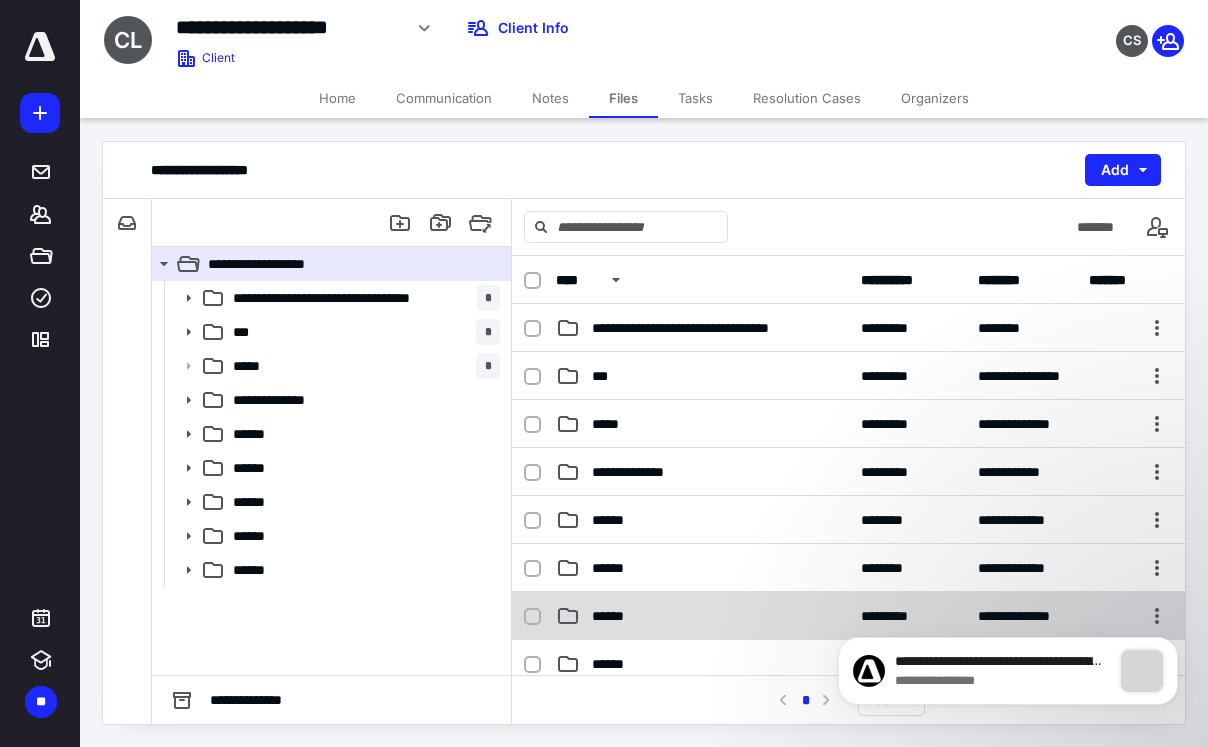scroll, scrollTop: 200, scrollLeft: 0, axis: vertical 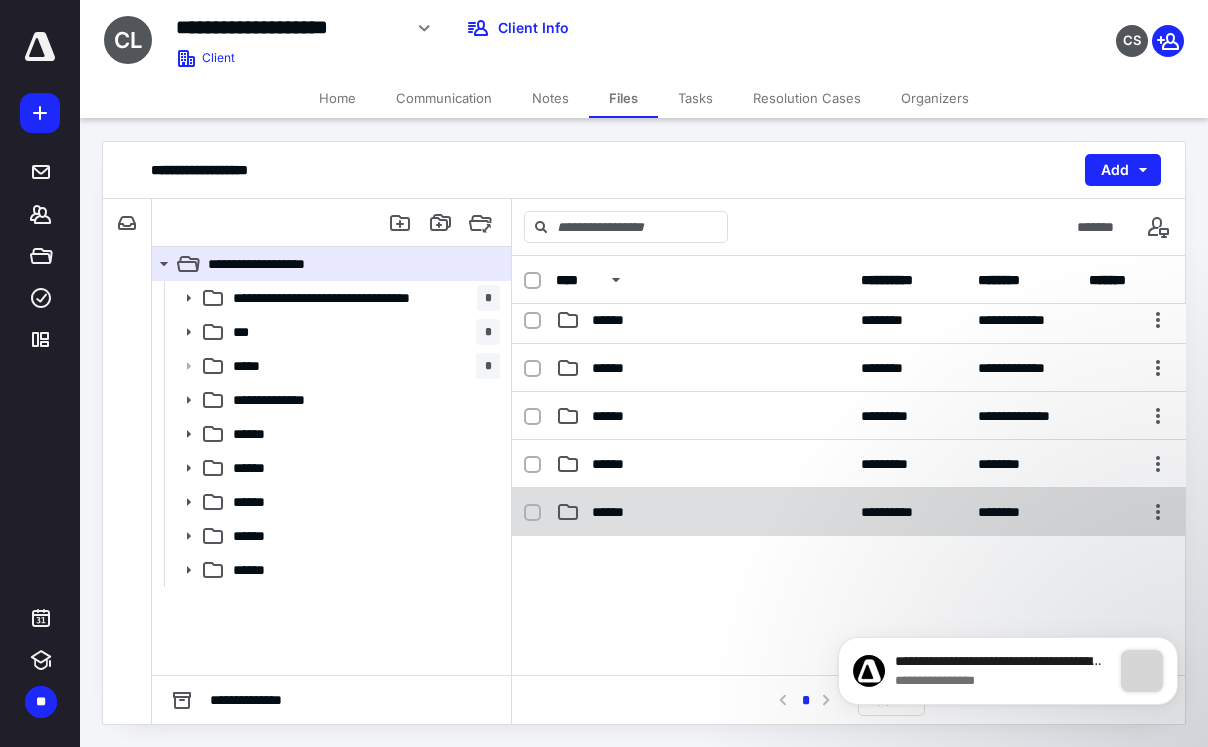 click on "******" at bounding box center (710, 128) 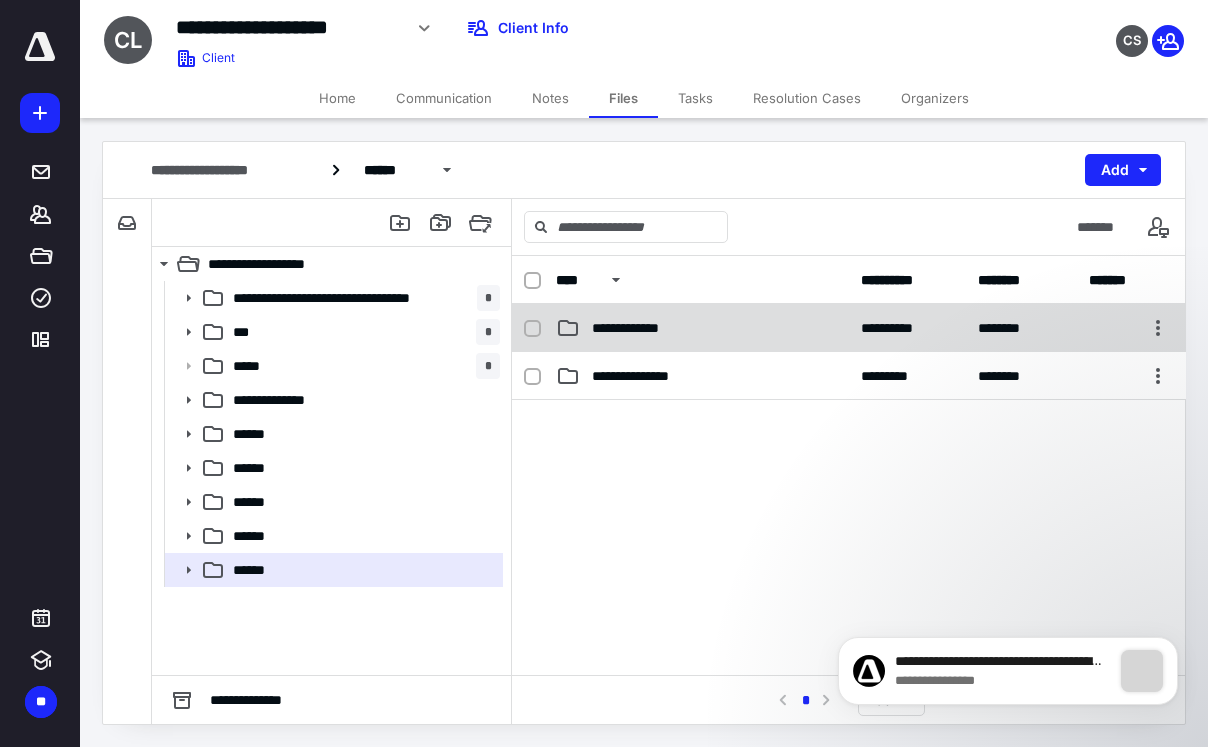 click on "**********" at bounding box center [631, 328] 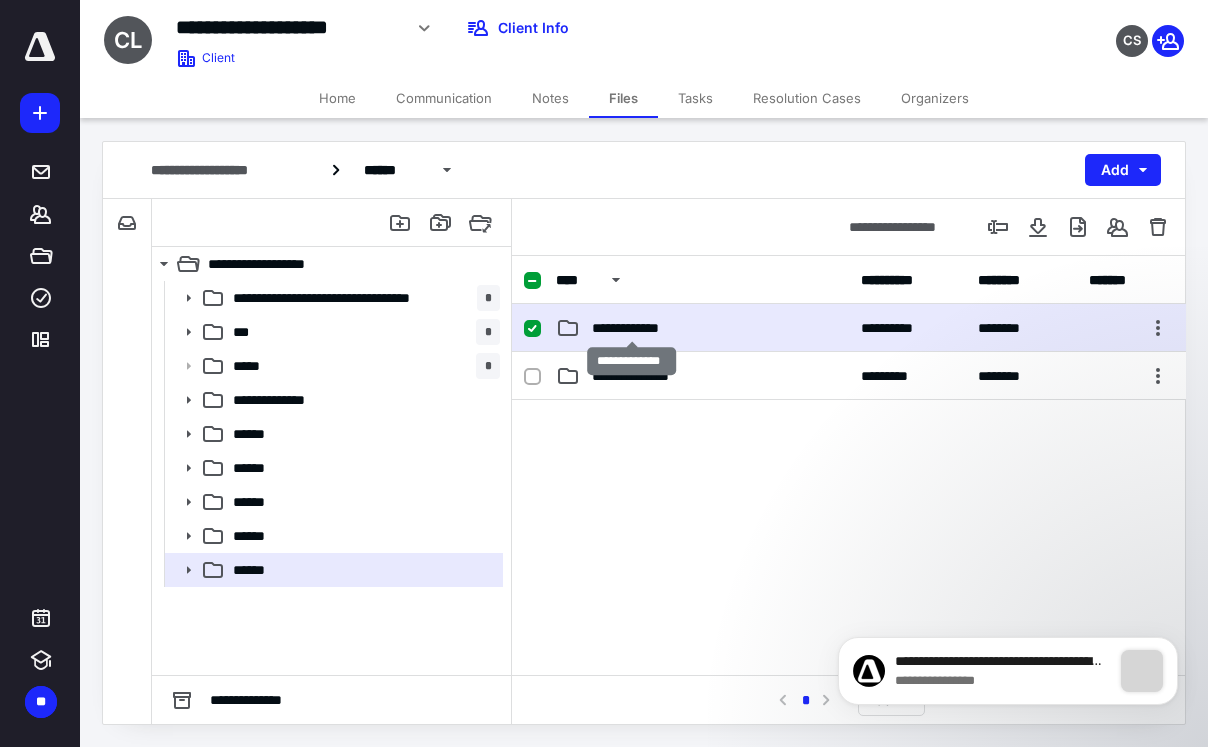 click on "**********" at bounding box center (631, 328) 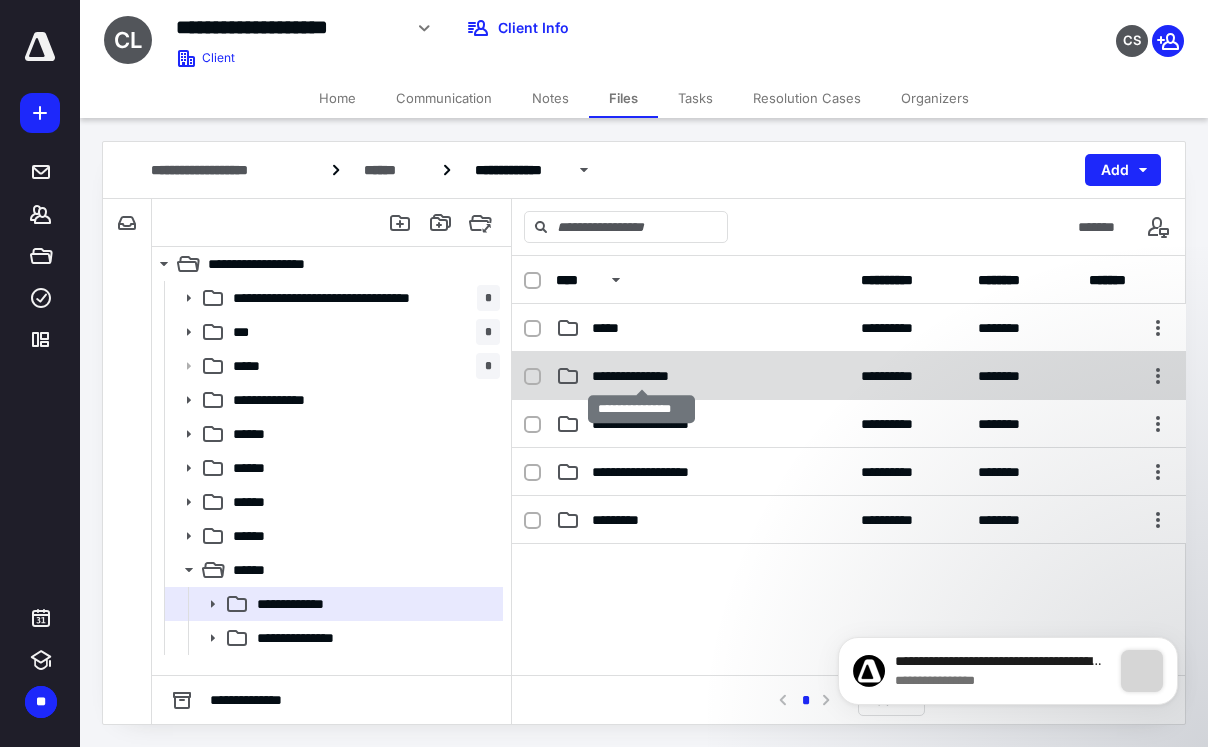 click on "**********" at bounding box center [611, 328] 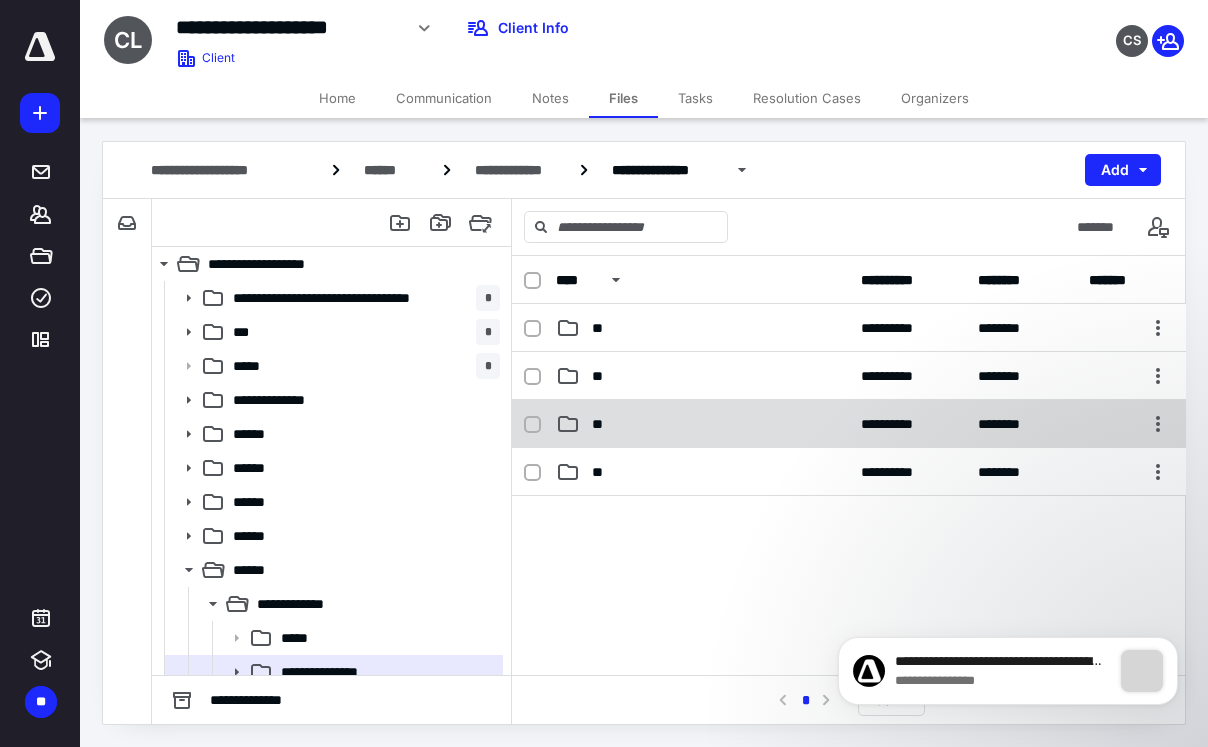 click on "**" at bounding box center (600, 328) 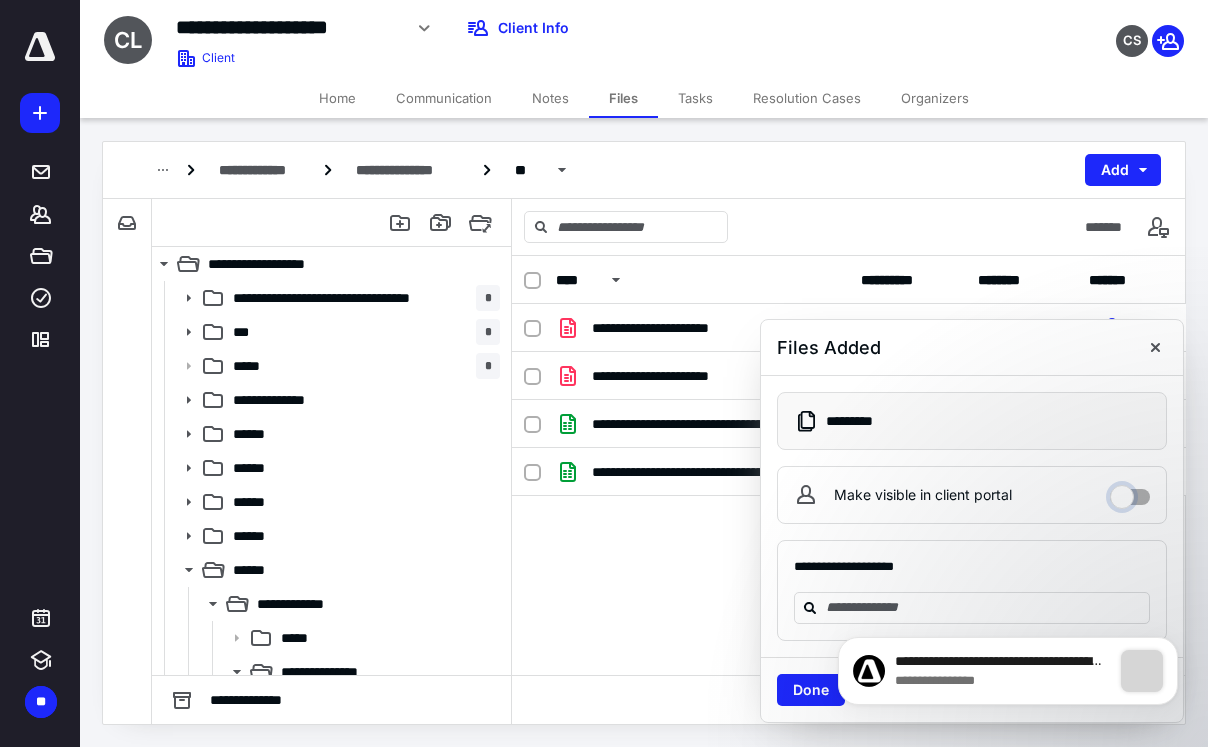 click on "Make visible in client portal" at bounding box center (1130, 492) 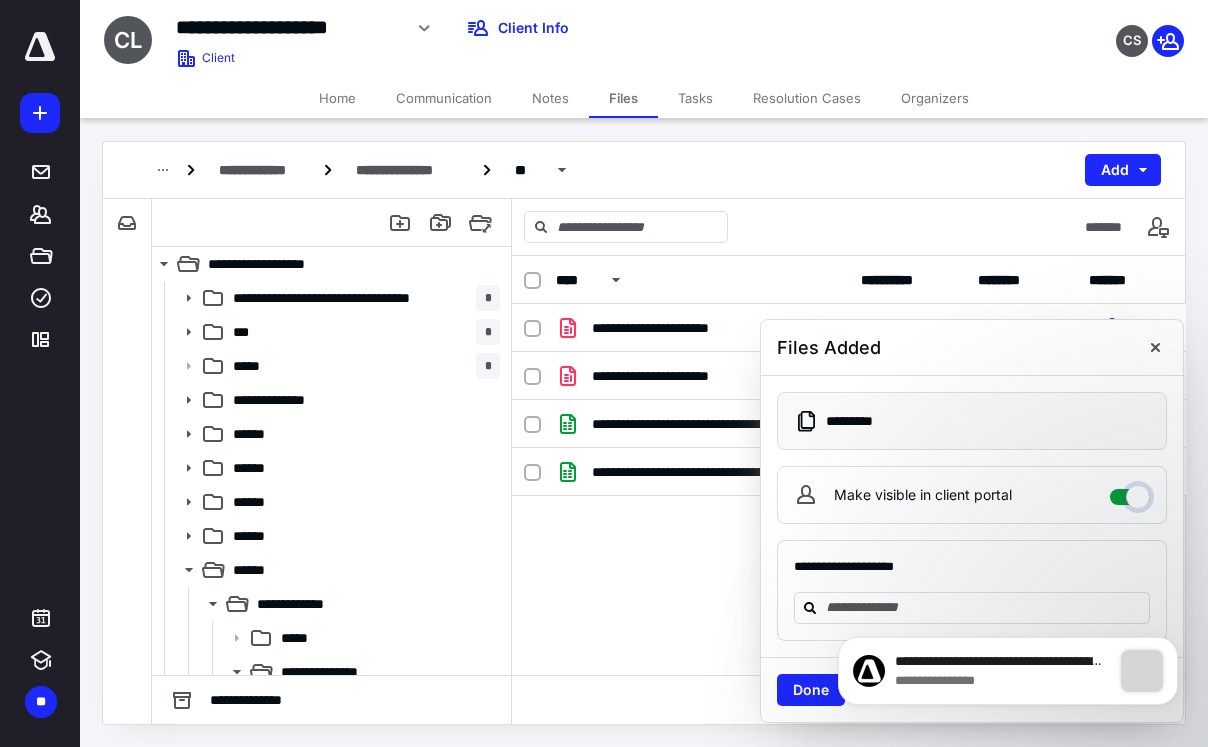 checkbox on "****" 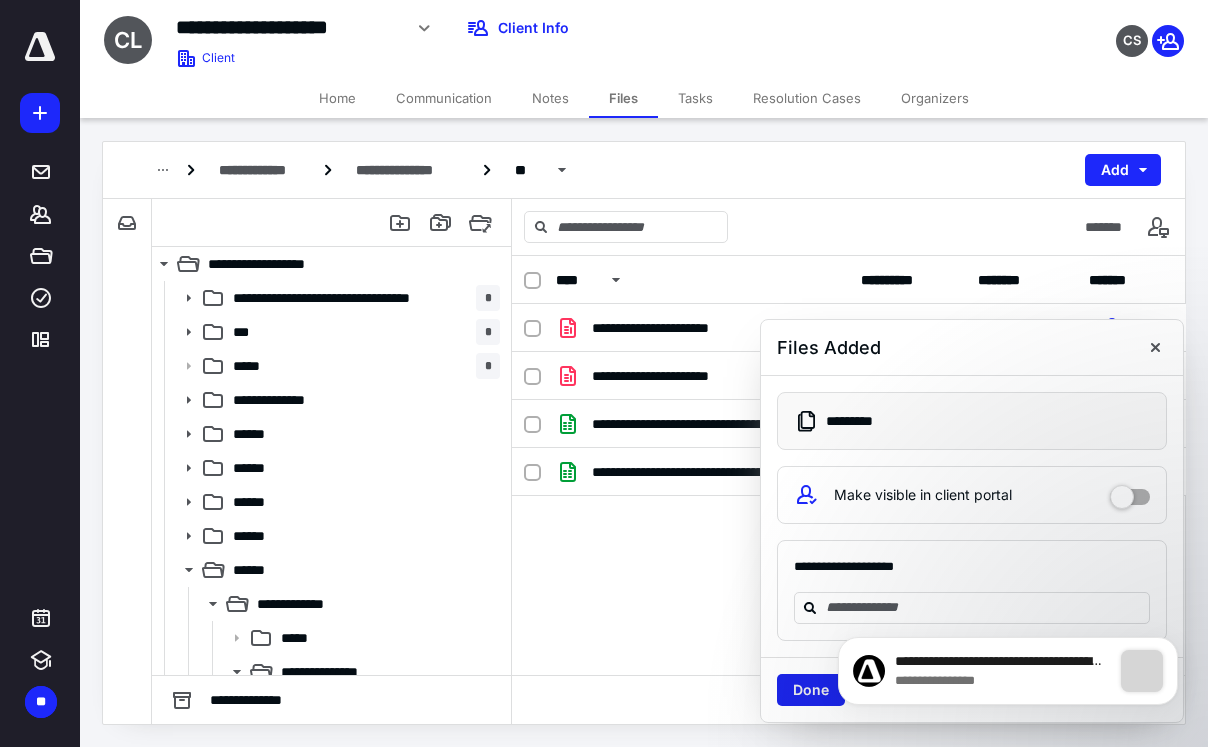 click on "Done" at bounding box center (811, 690) 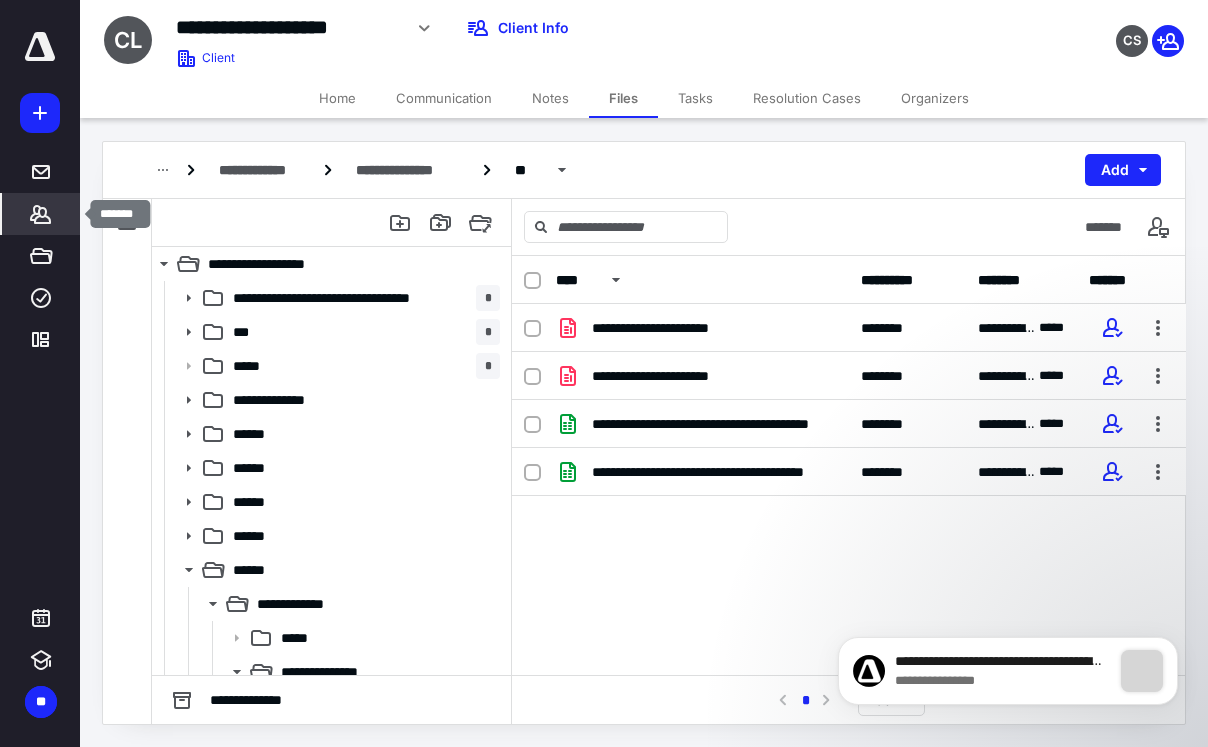 click at bounding box center [40, 214] 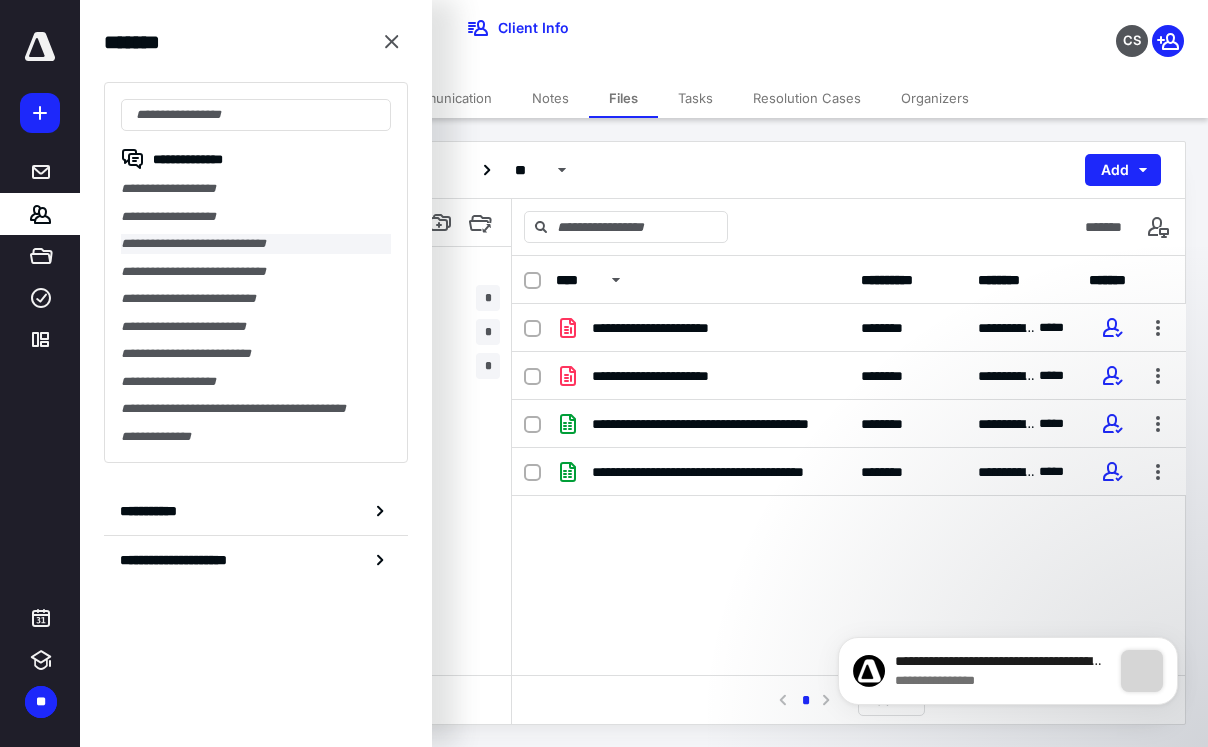 click on "**********" at bounding box center [256, 244] 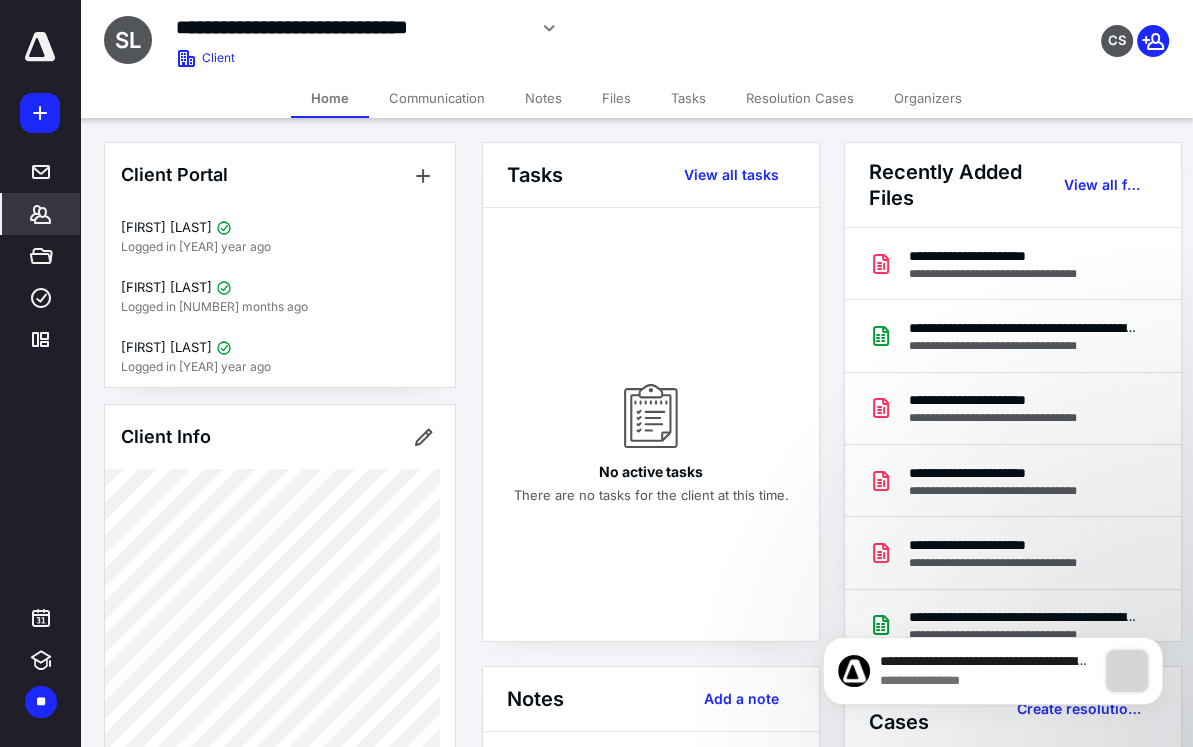 click on "Files" at bounding box center (616, 98) 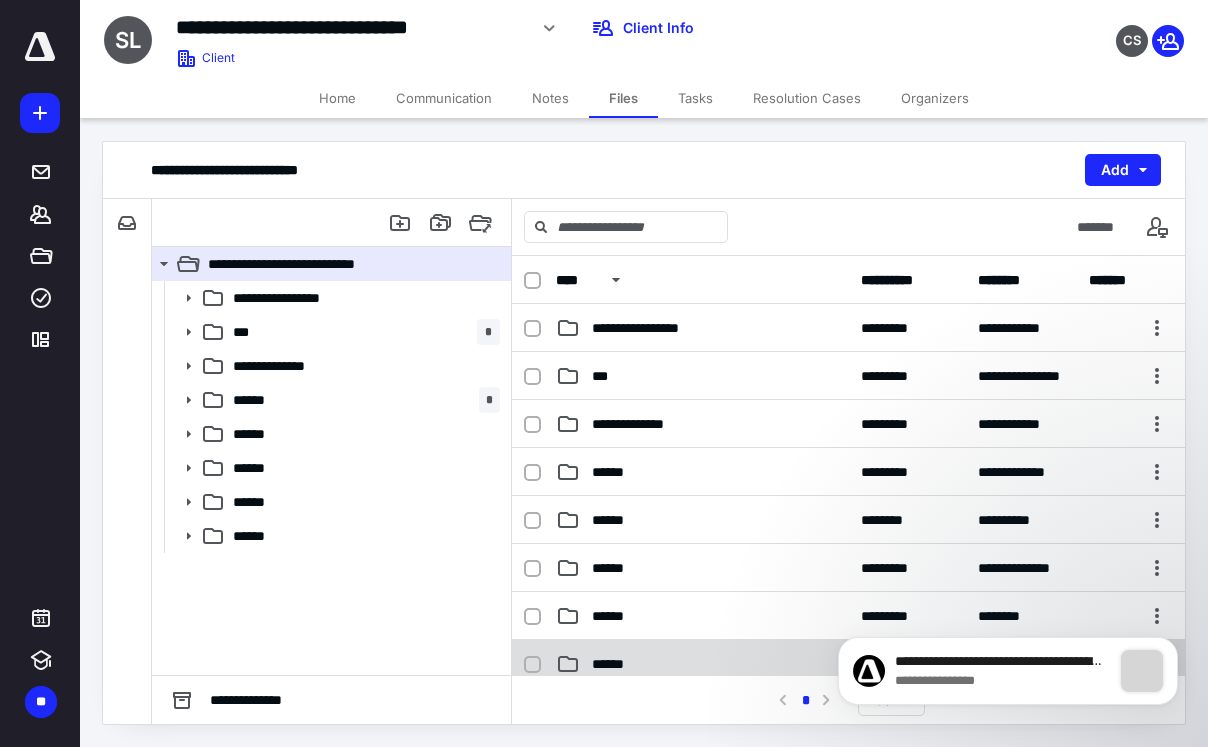 click on "******" at bounding box center [702, 328] 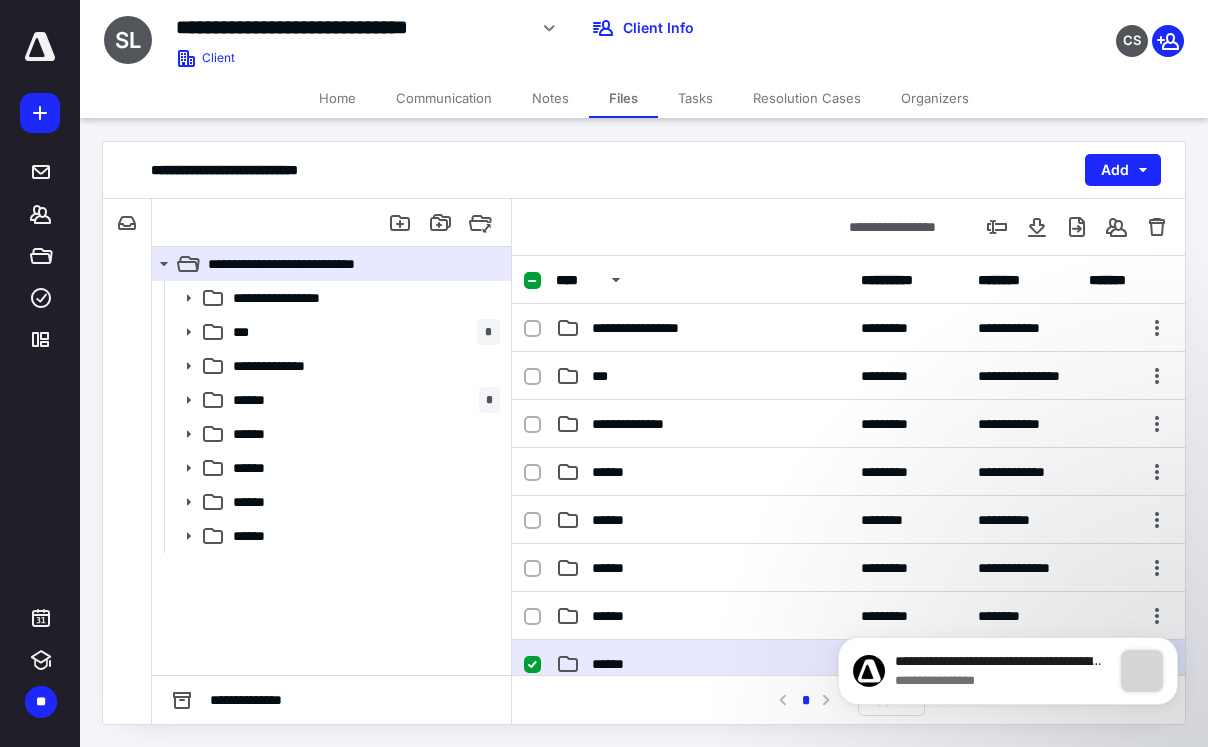 click on "******" at bounding box center [702, 328] 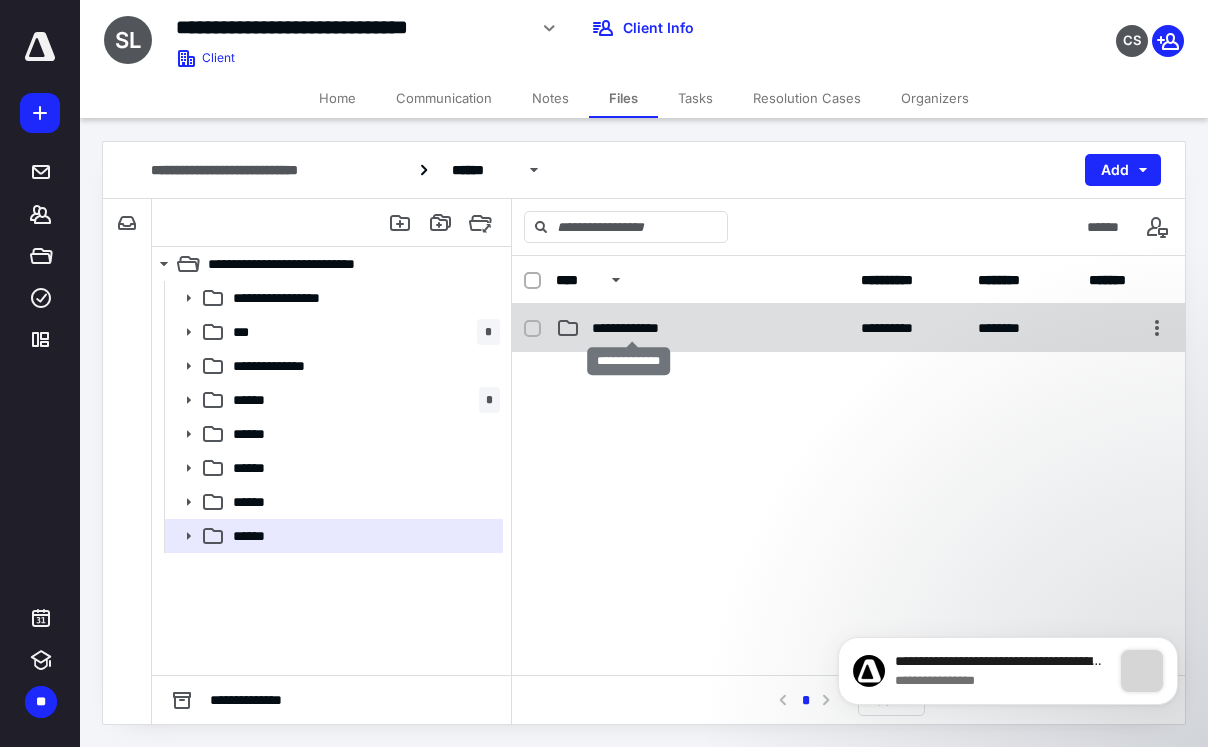 click on "**********" at bounding box center [631, 328] 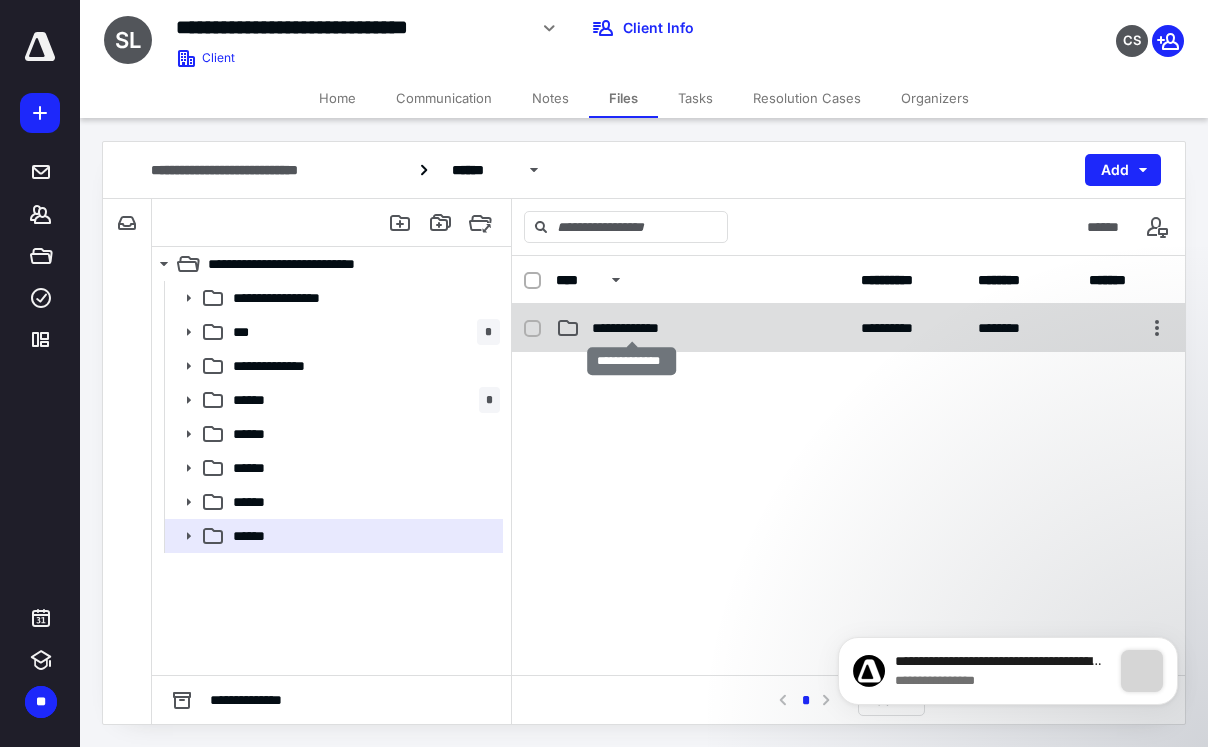 click on "**********" at bounding box center [631, 328] 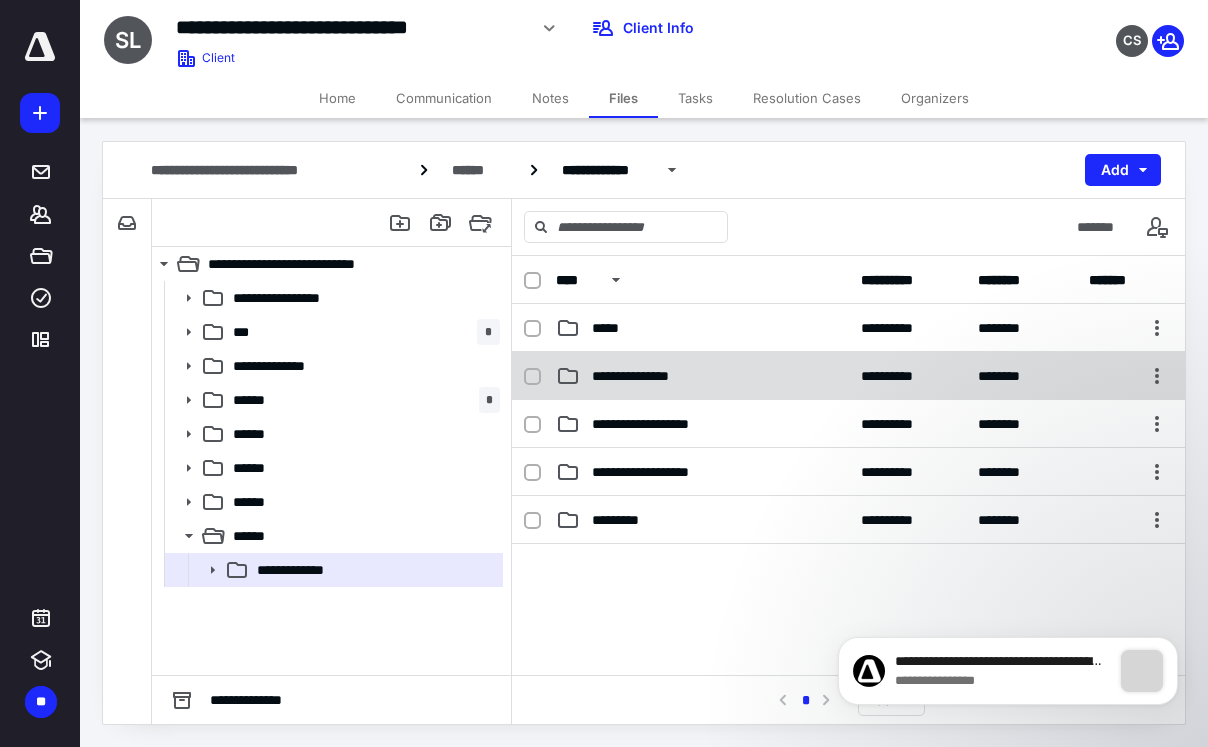 click on "**********" at bounding box center (611, 328) 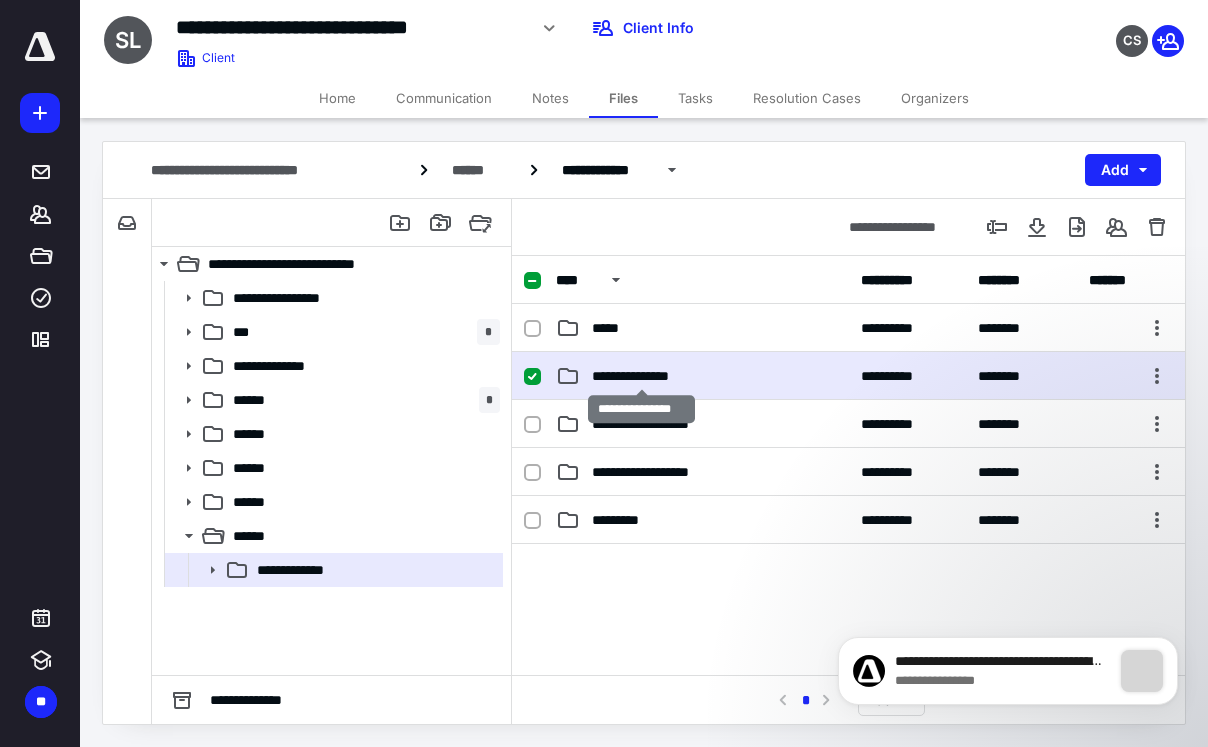click on "**********" at bounding box center [611, 328] 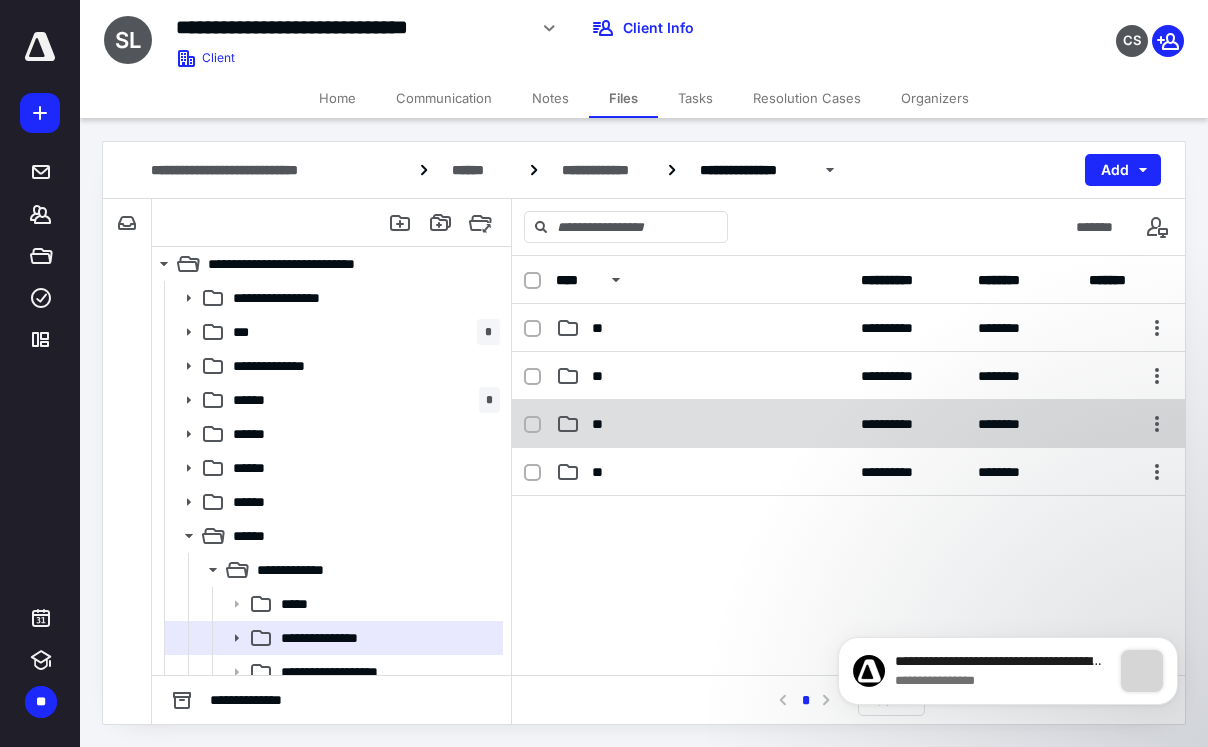 click on "**" at bounding box center (702, 328) 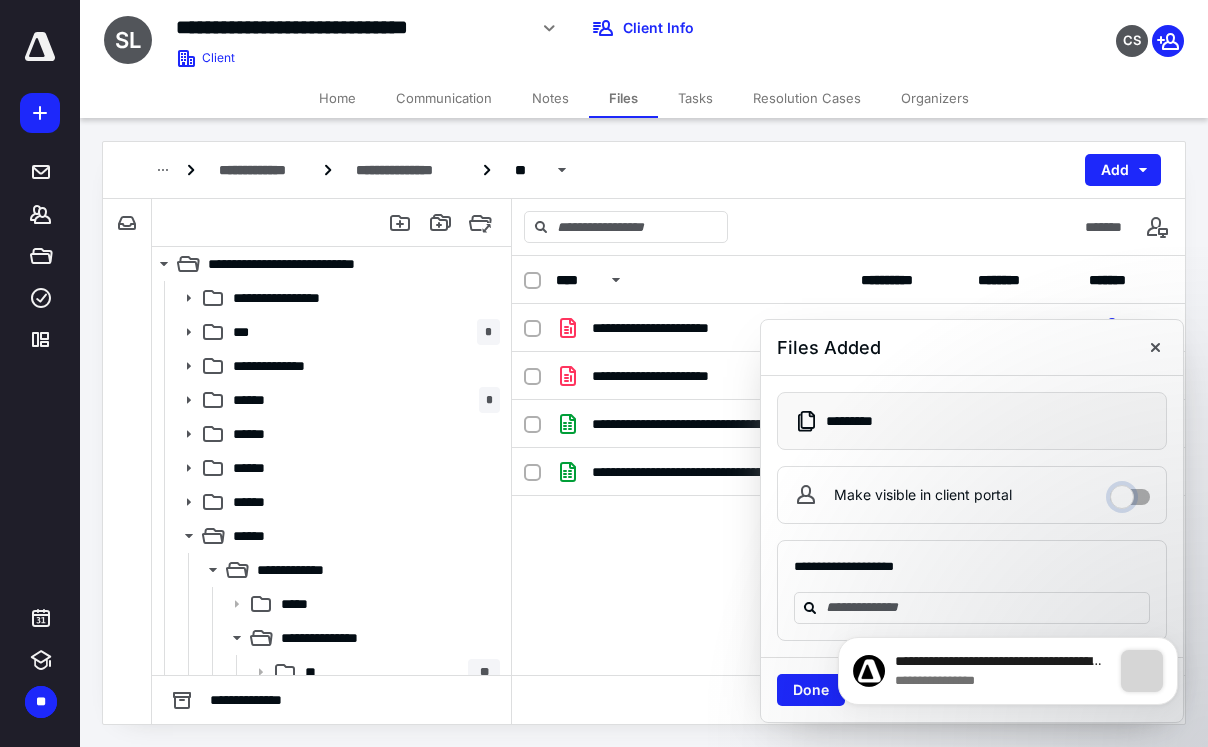 click on "Make visible in client portal" at bounding box center (1130, 492) 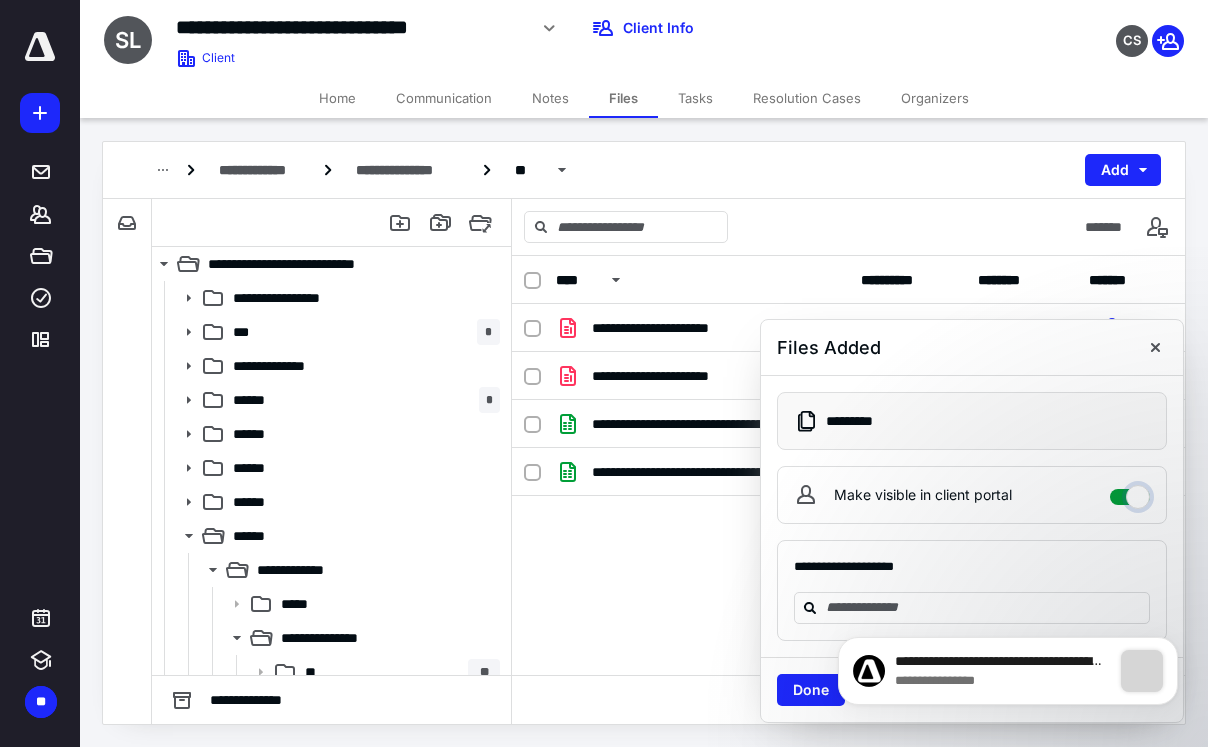 checkbox on "****" 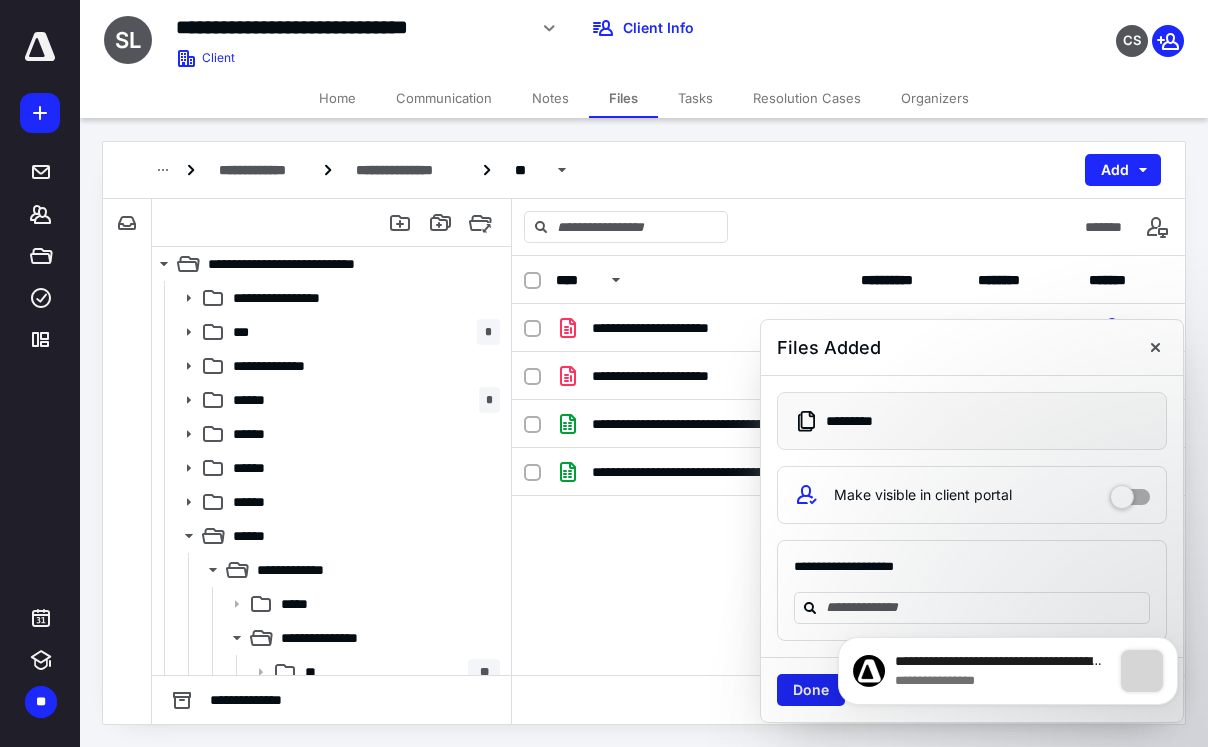 click on "Done" at bounding box center [811, 690] 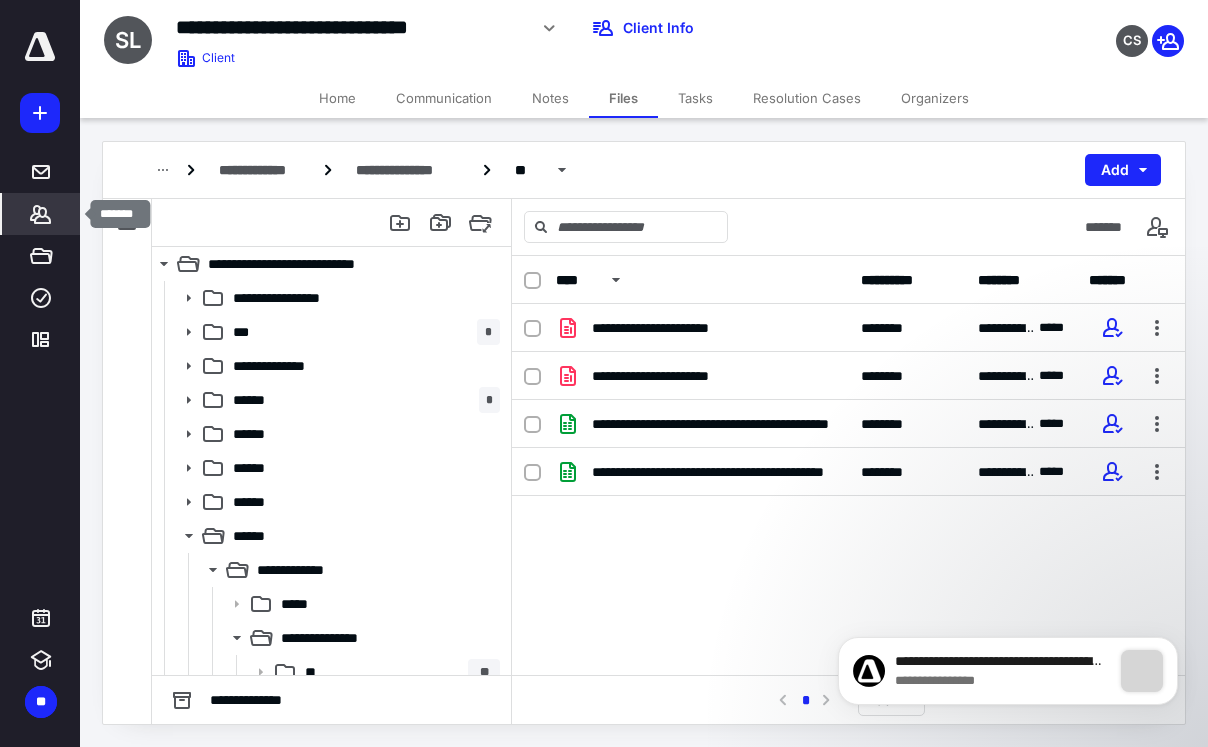 click at bounding box center [40, 214] 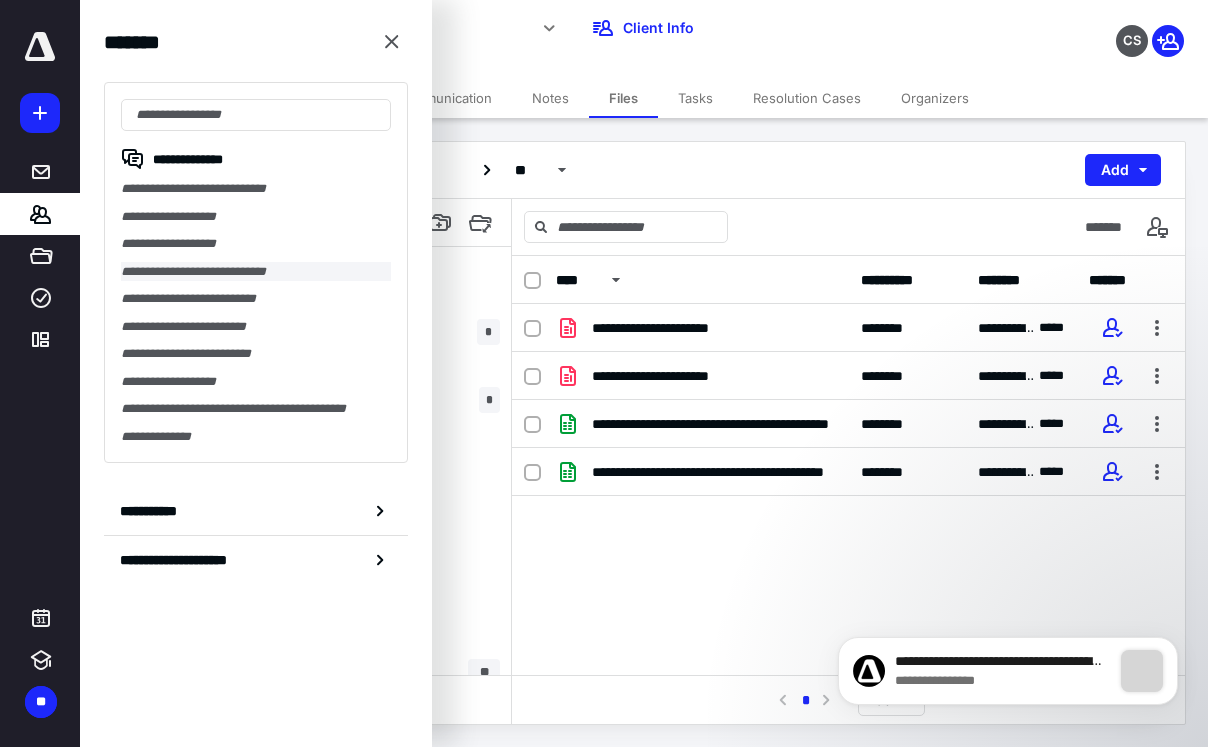 click on "**********" at bounding box center [256, 272] 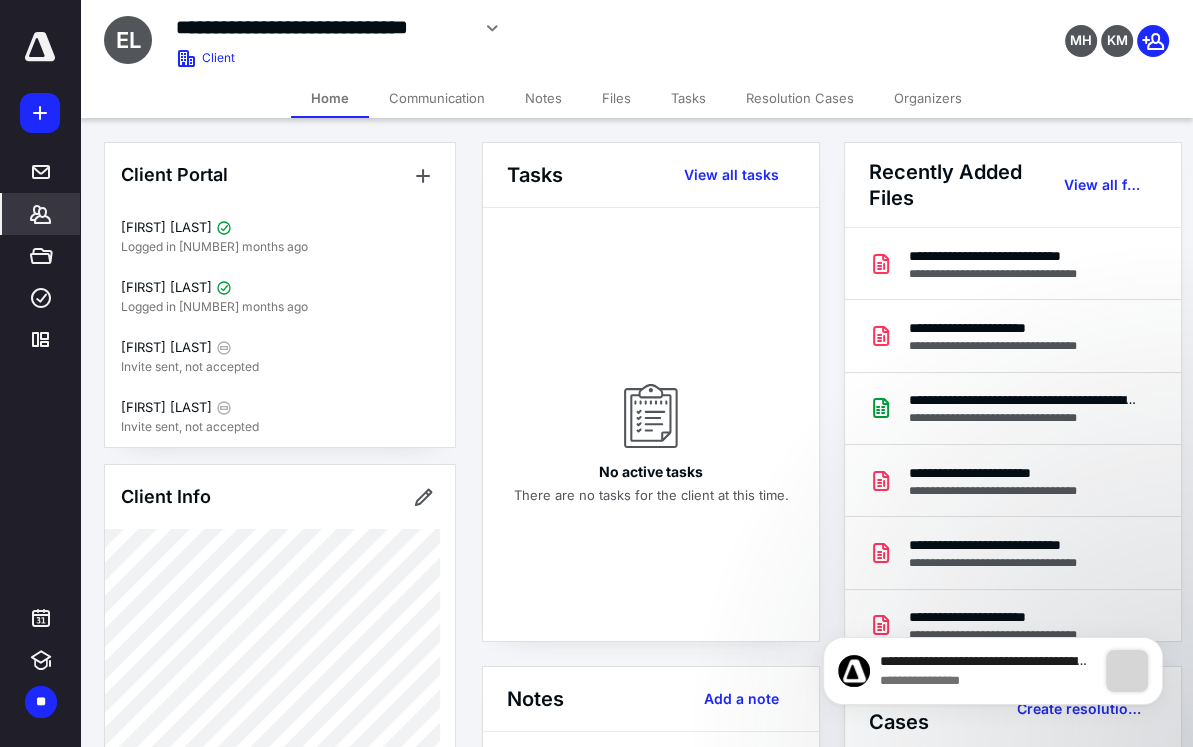click on "Files" at bounding box center [616, 98] 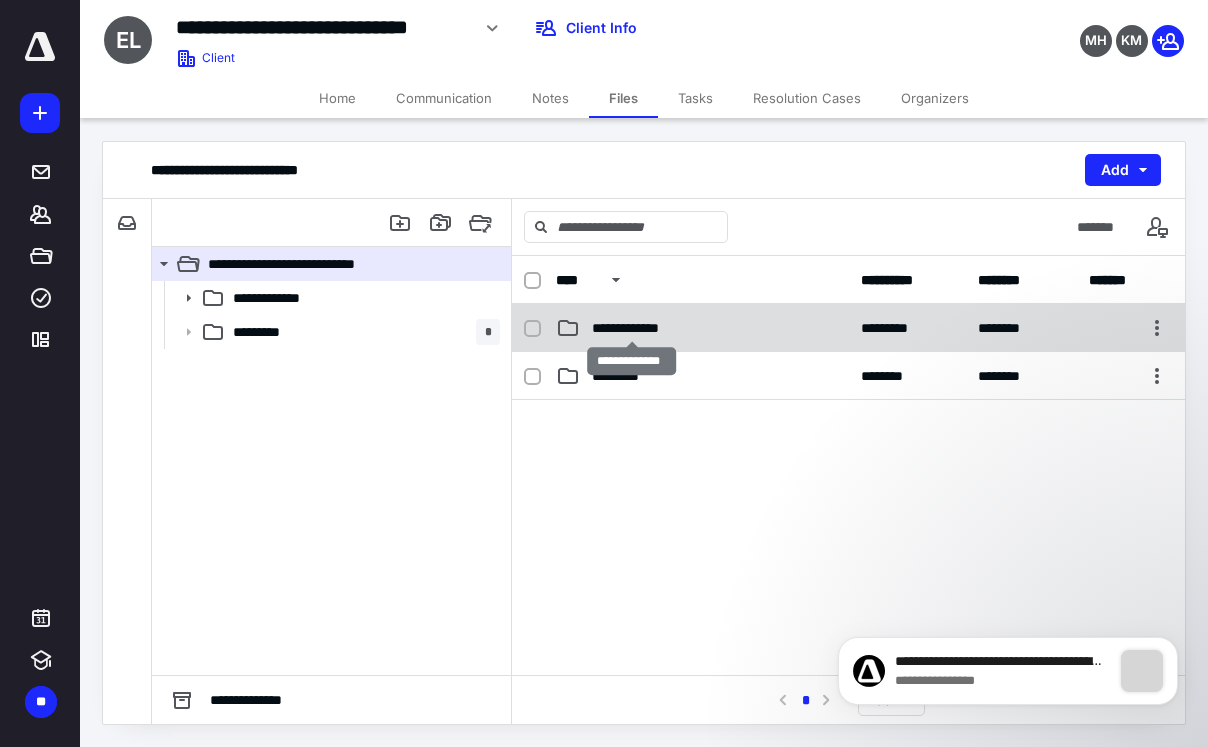 click on "**********" at bounding box center [631, 328] 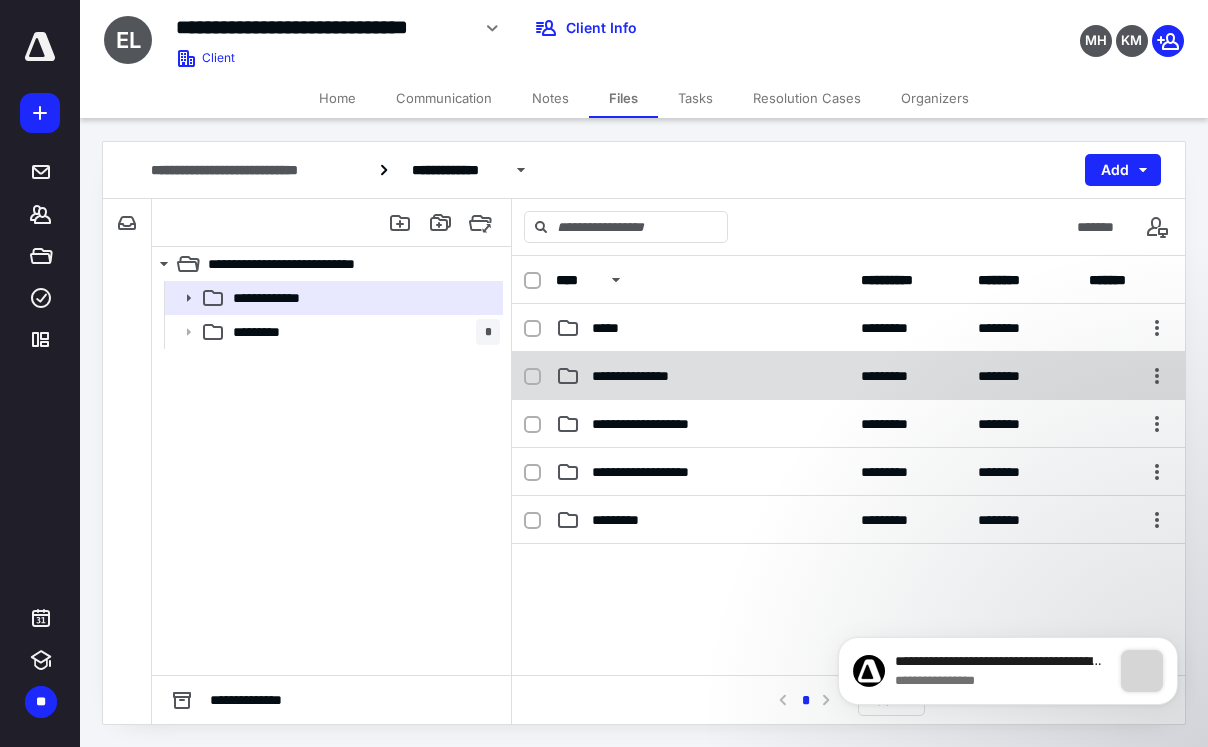 click on "**********" at bounding box center [611, 328] 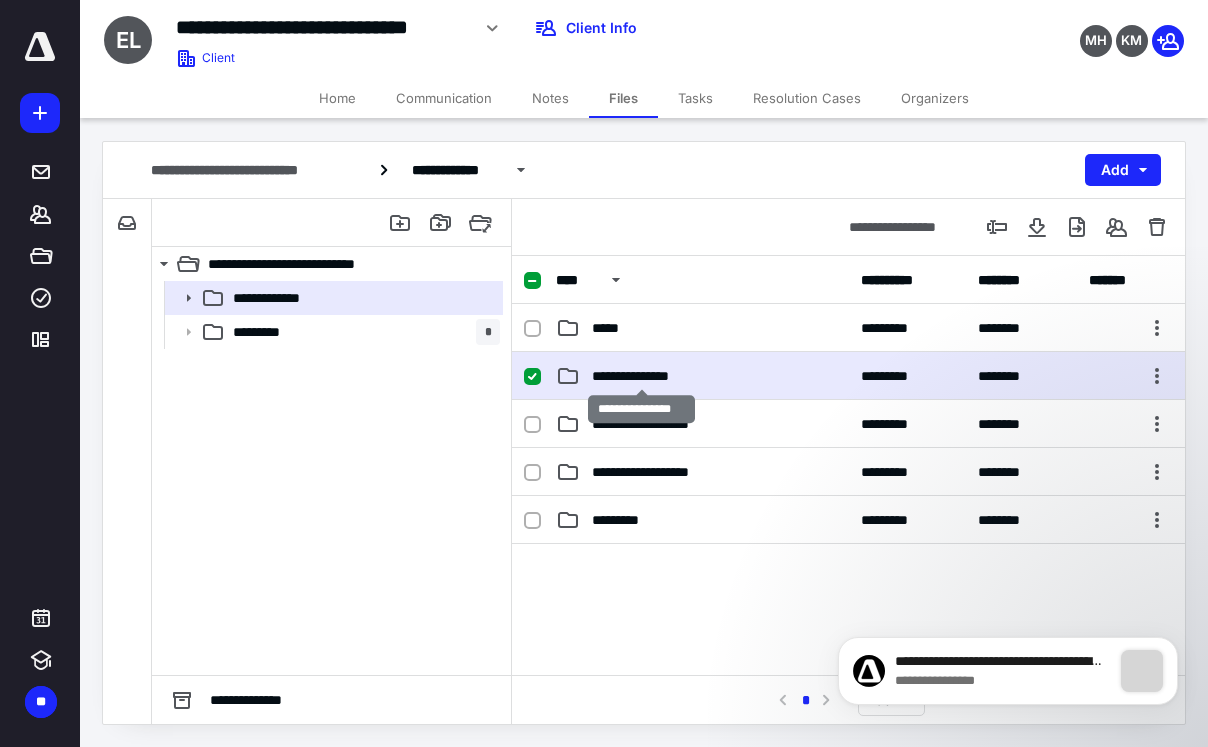 click on "**********" at bounding box center [611, 328] 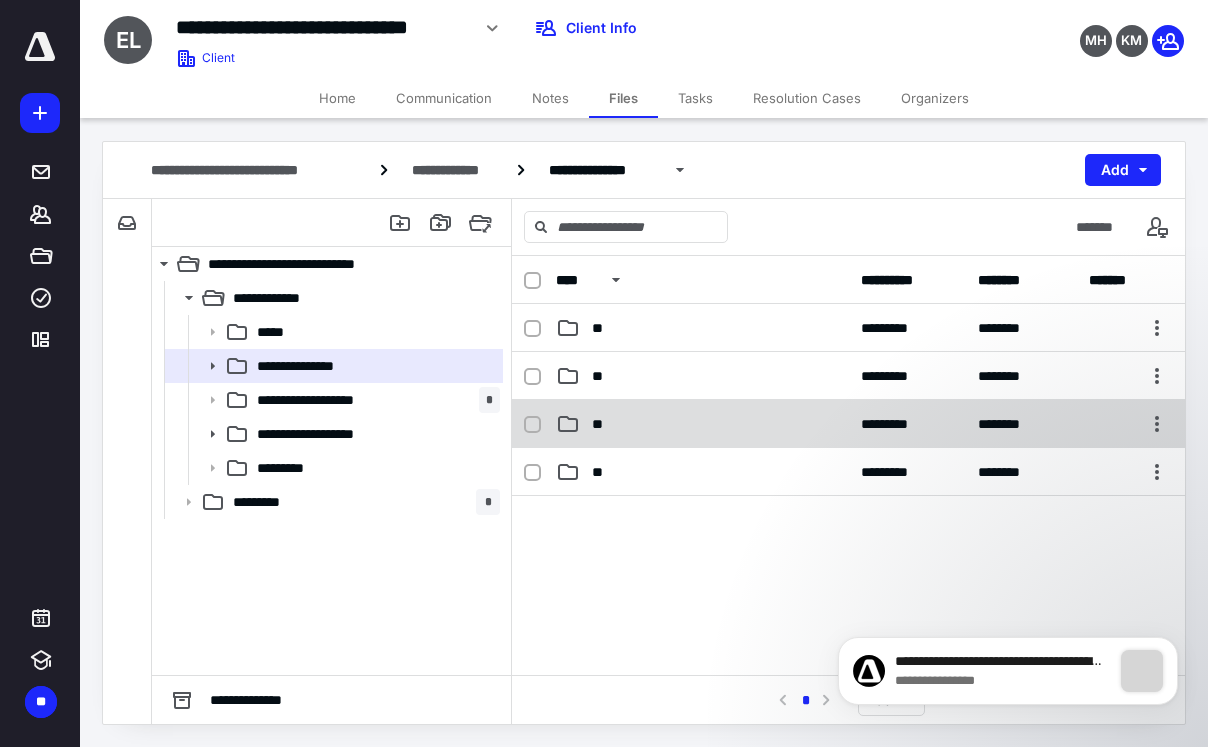 click on "**" at bounding box center [702, 328] 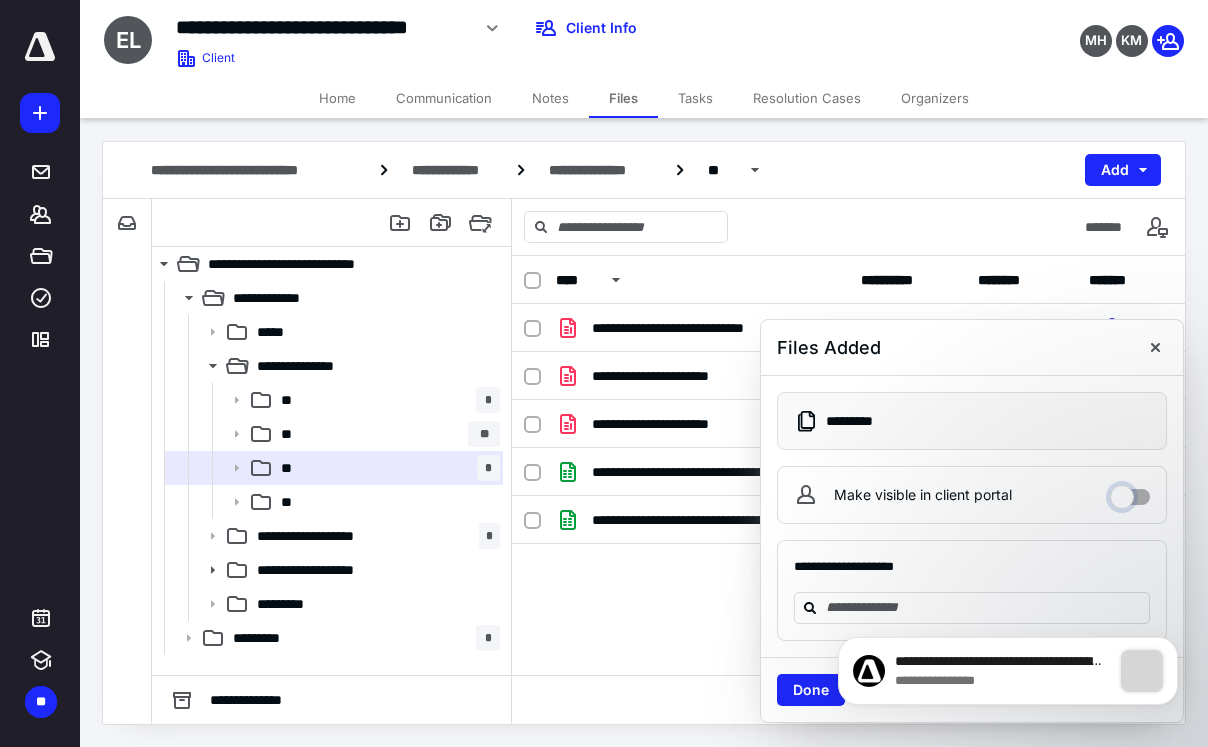 click on "Make visible in client portal" at bounding box center (1130, 492) 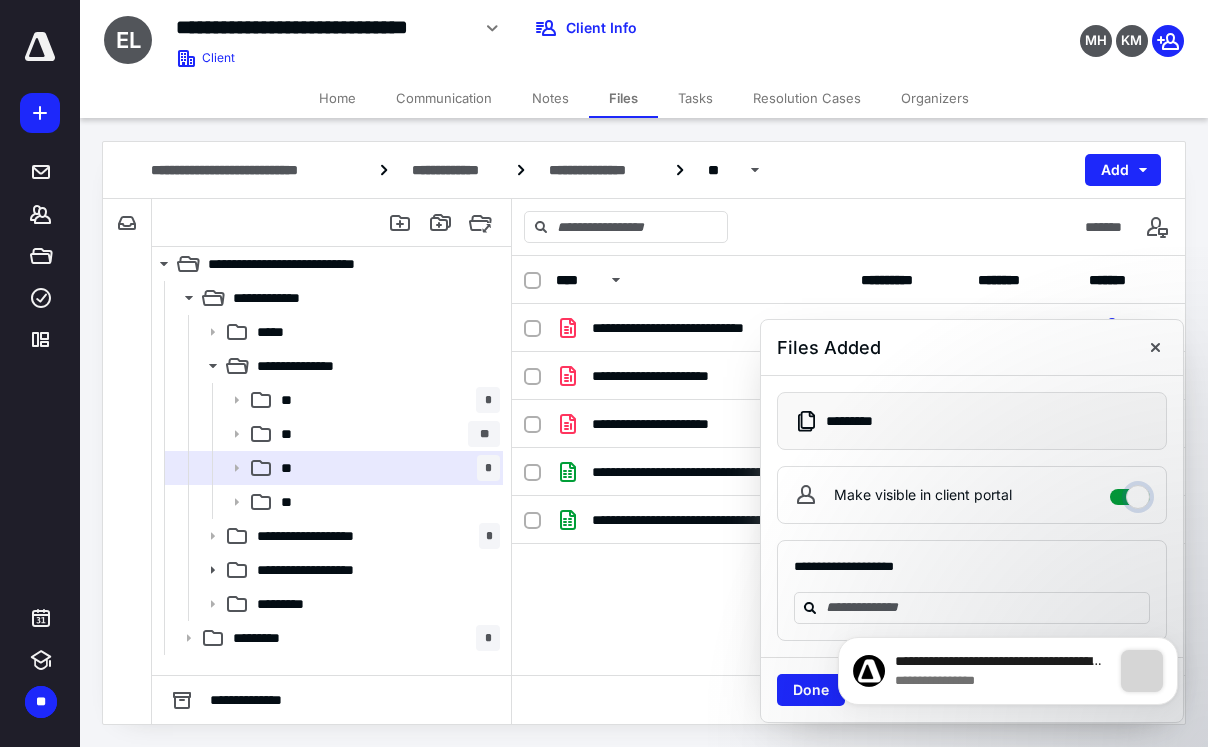 checkbox on "****" 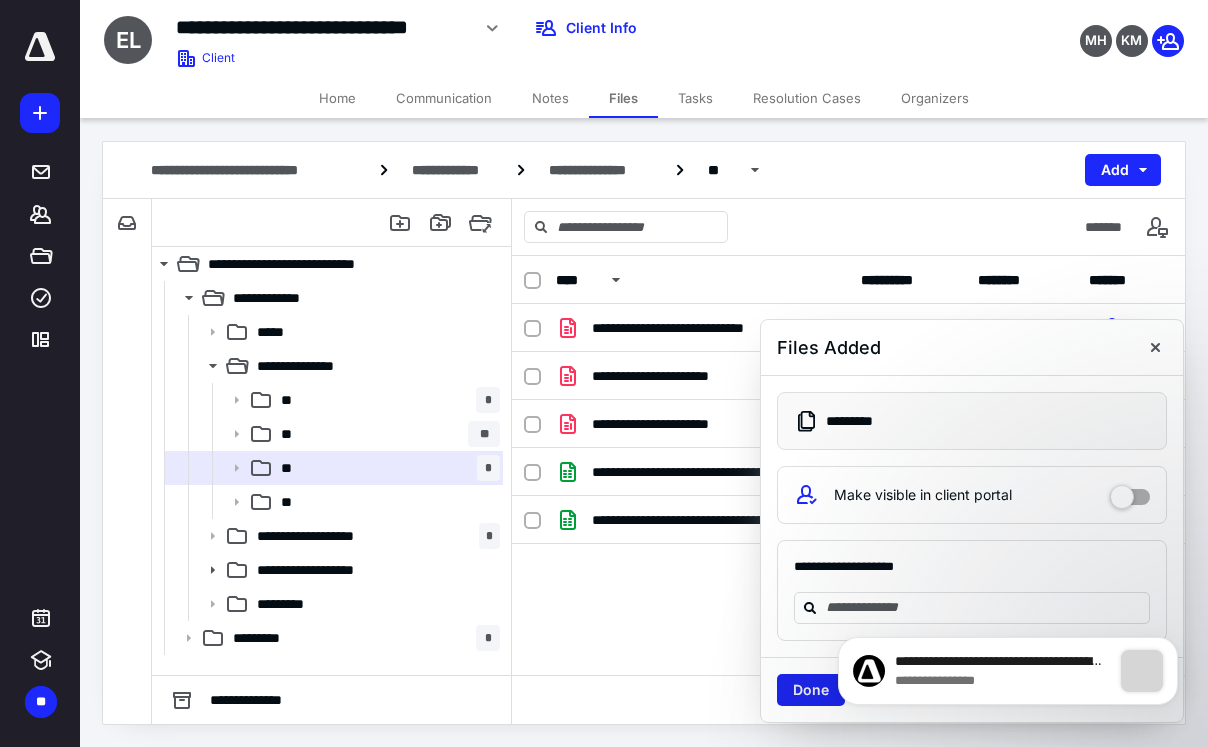 click on "Done" at bounding box center (811, 690) 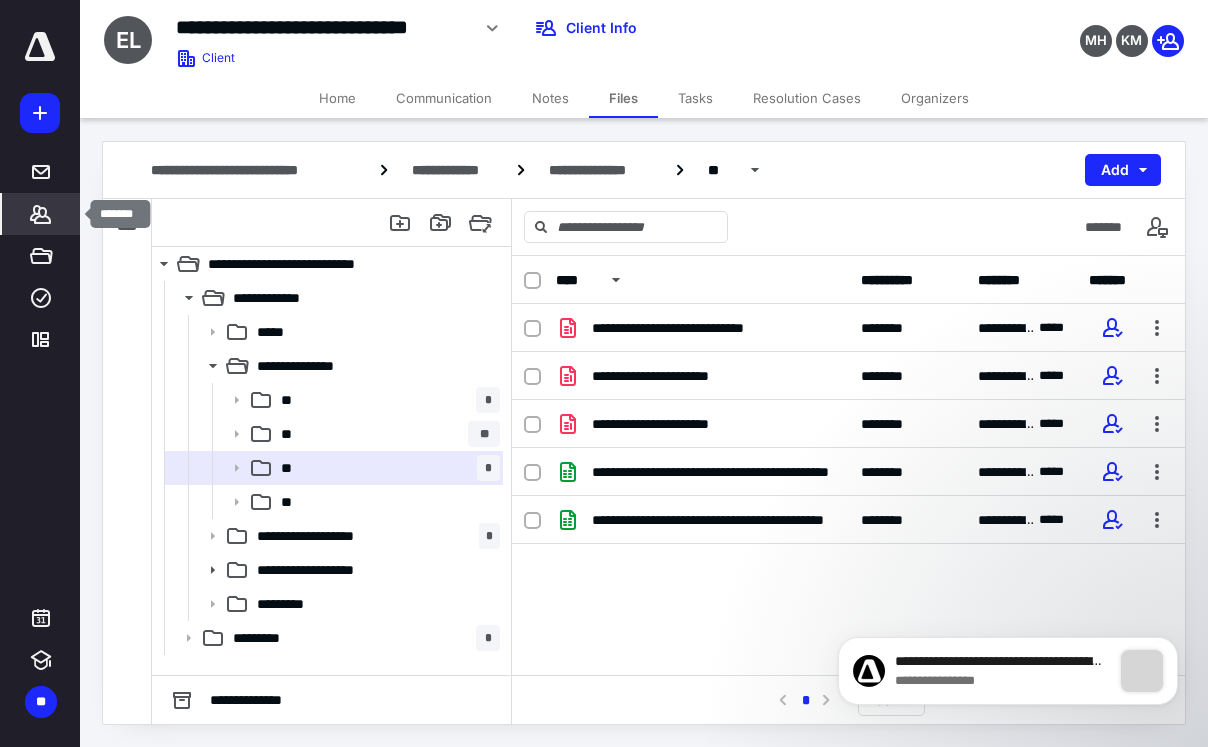 click at bounding box center [41, 214] 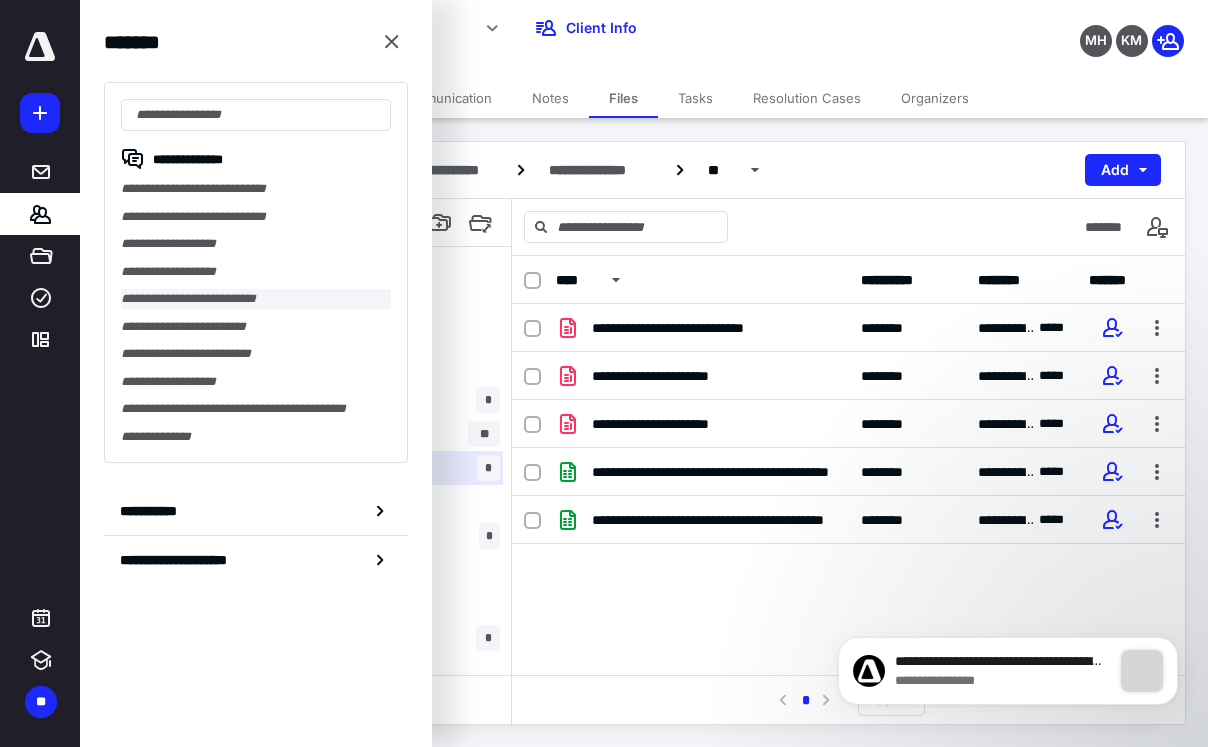click on "**********" at bounding box center [256, 299] 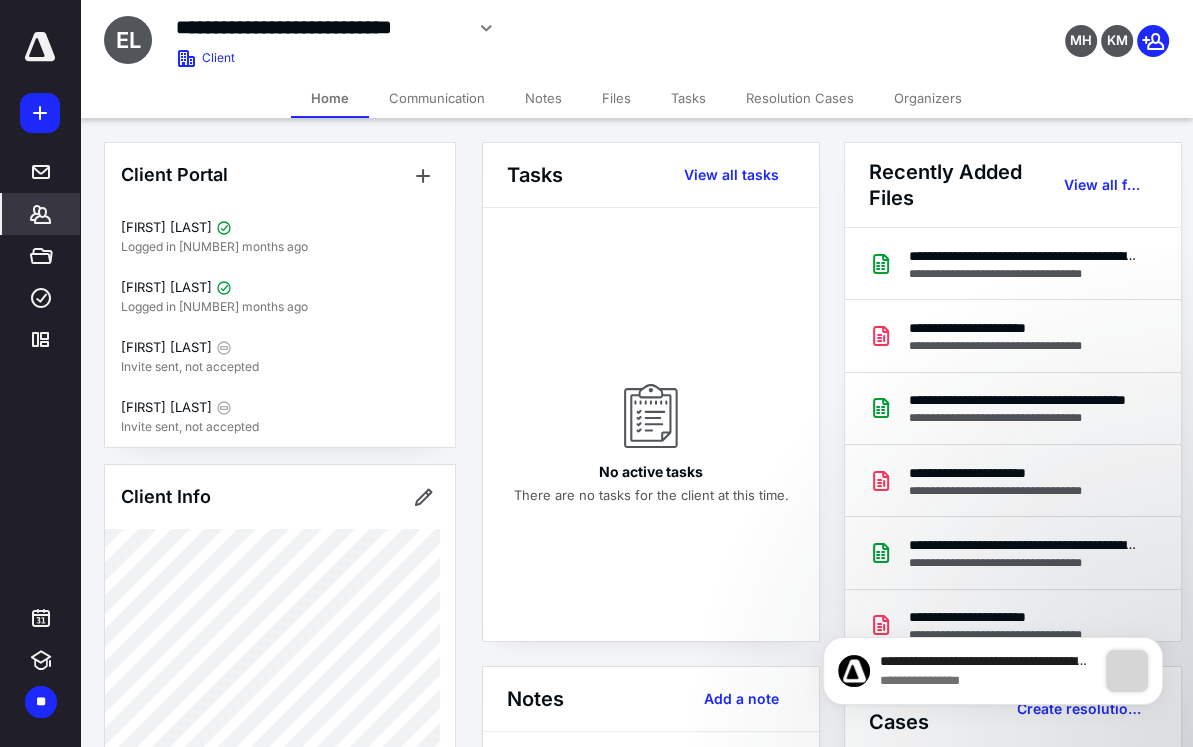 click on "Files" at bounding box center (616, 98) 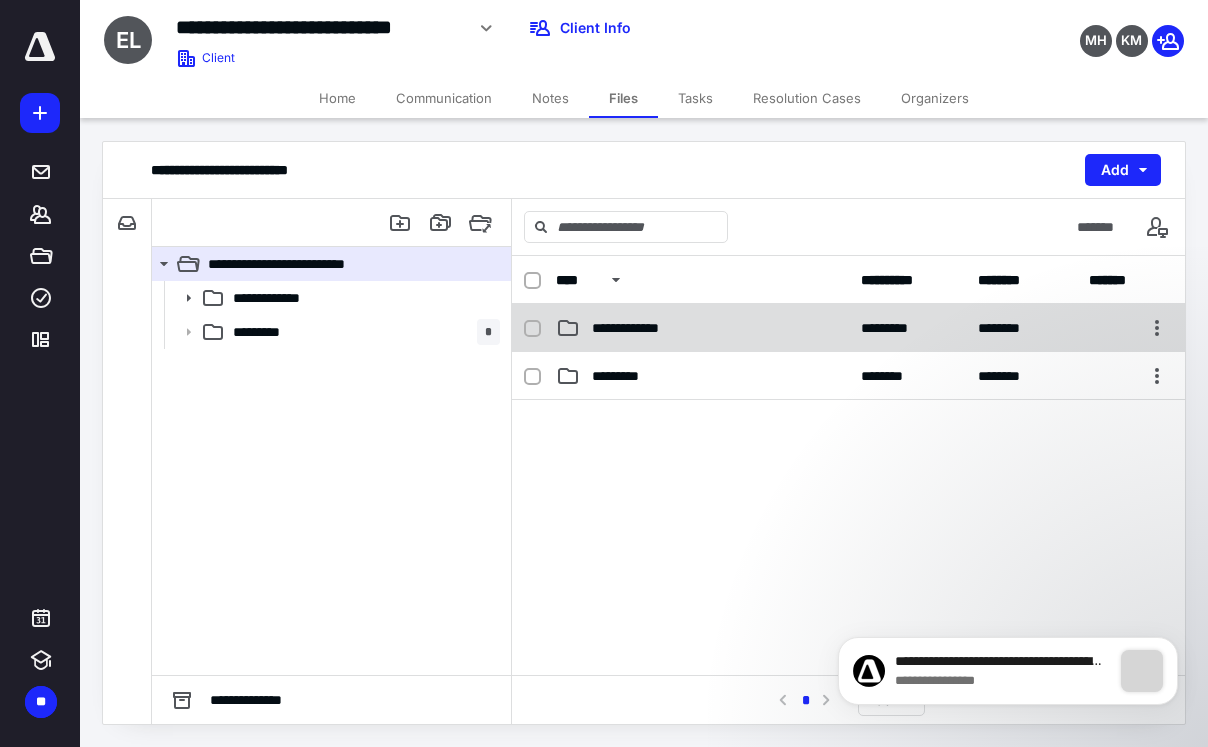 click on "**********" at bounding box center (631, 328) 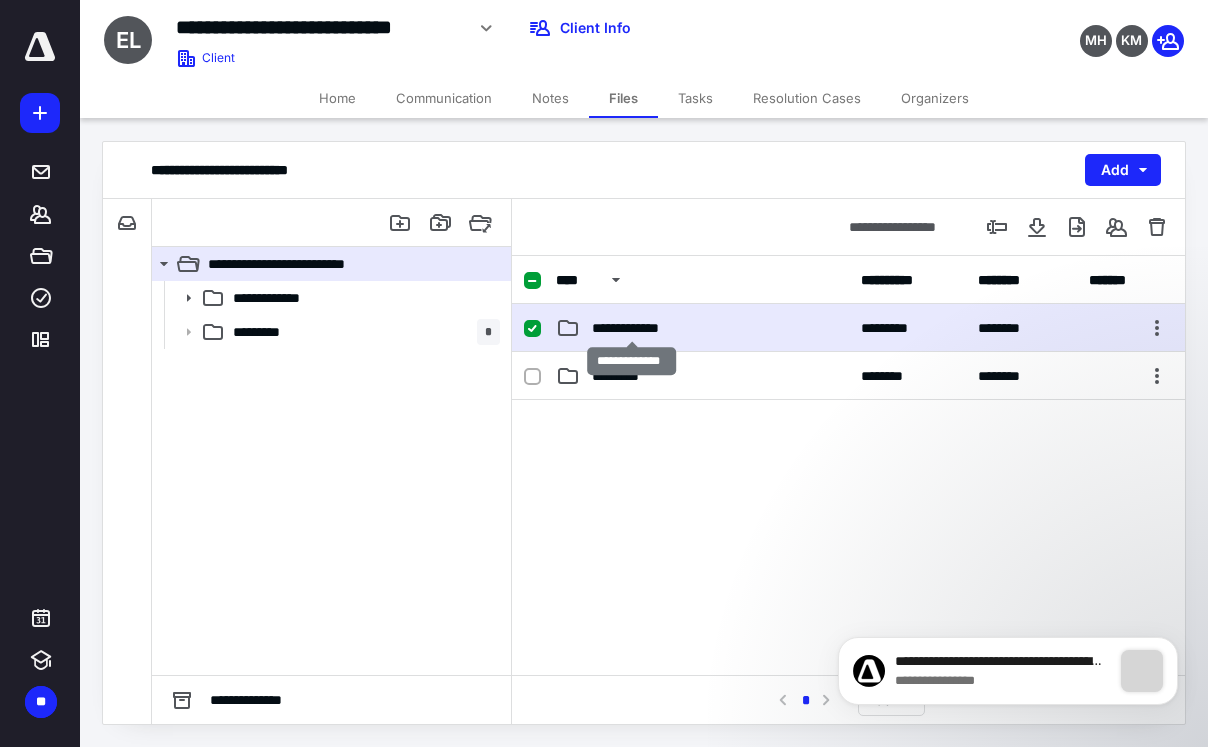 click on "**********" at bounding box center [631, 328] 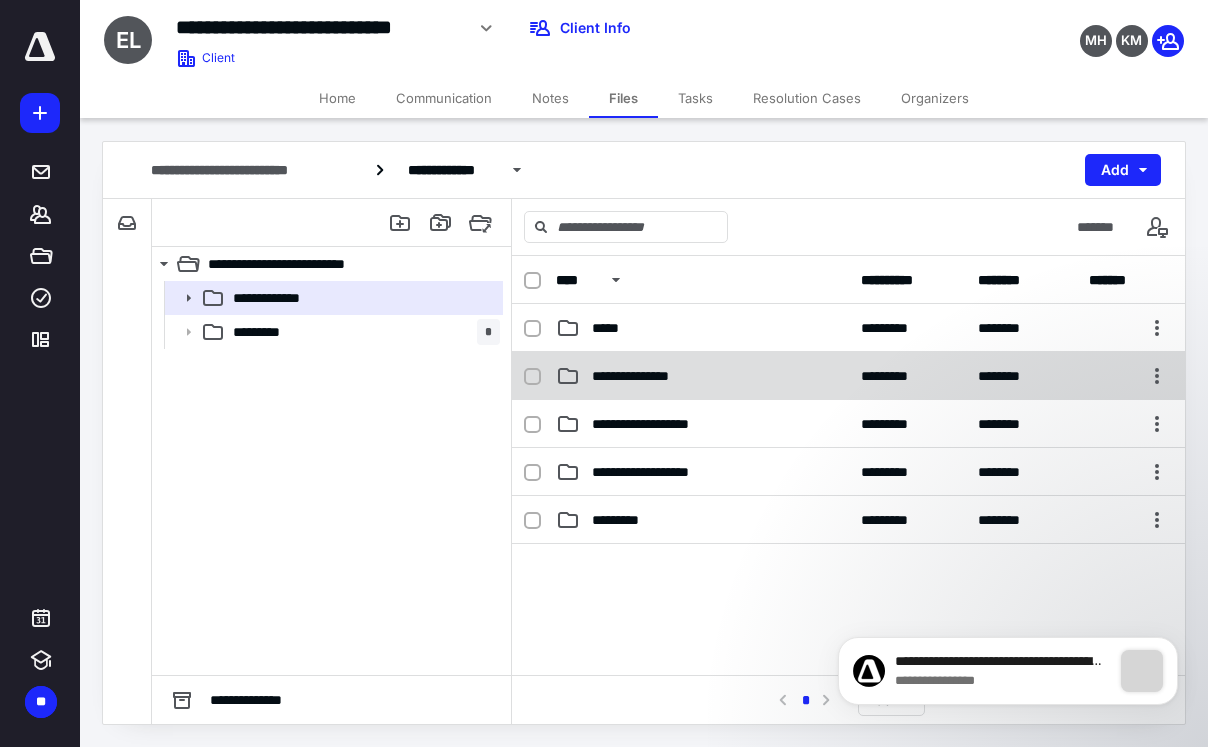 click on "**********" at bounding box center [611, 328] 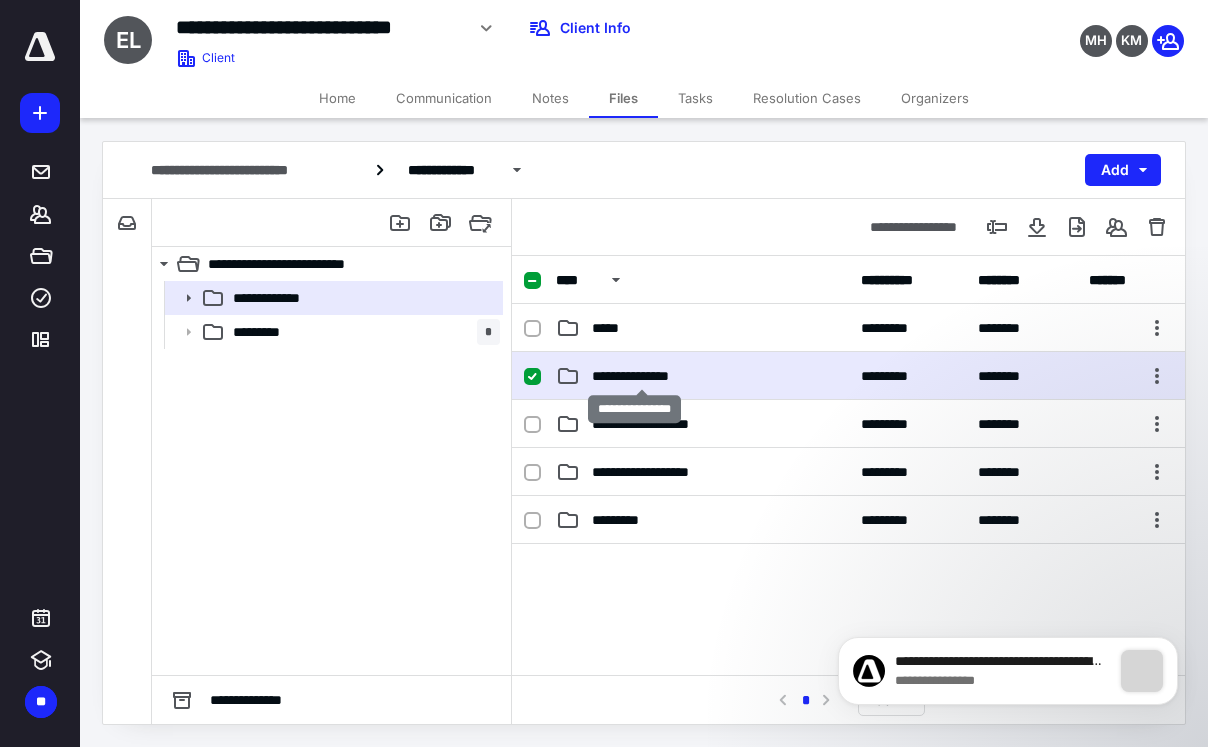 click on "**********" at bounding box center [611, 328] 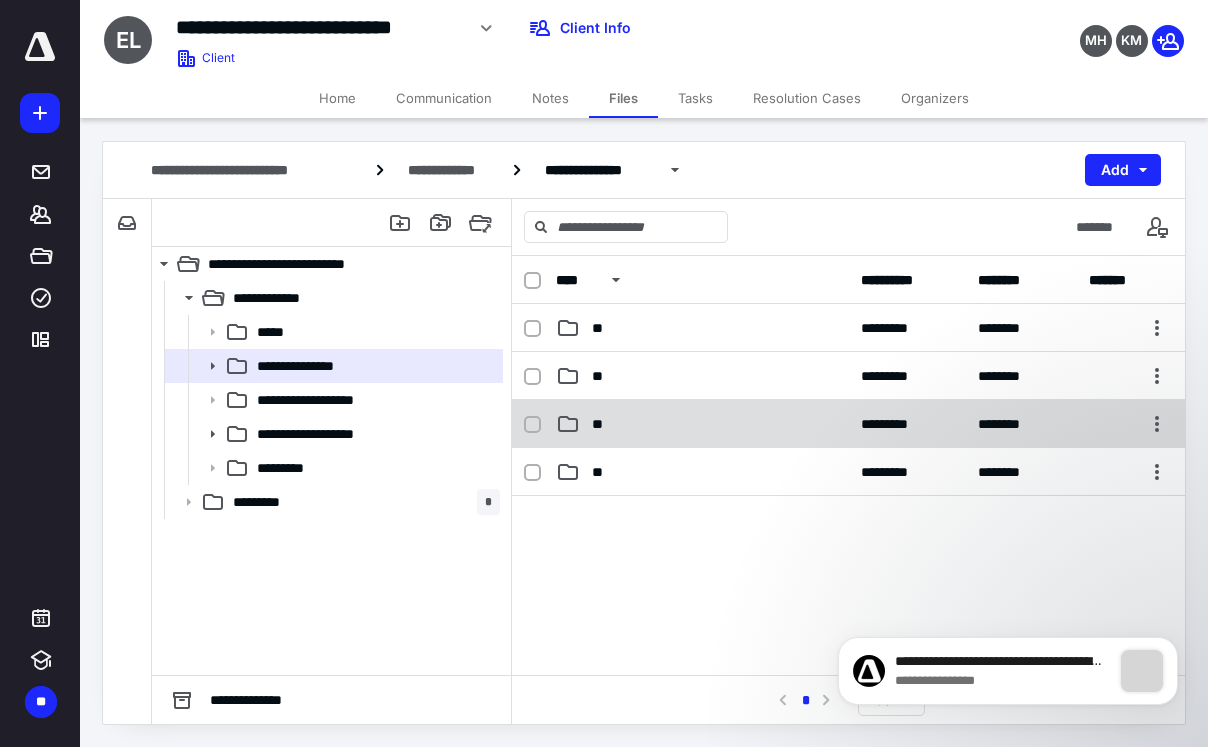 click on "**" at bounding box center [702, 328] 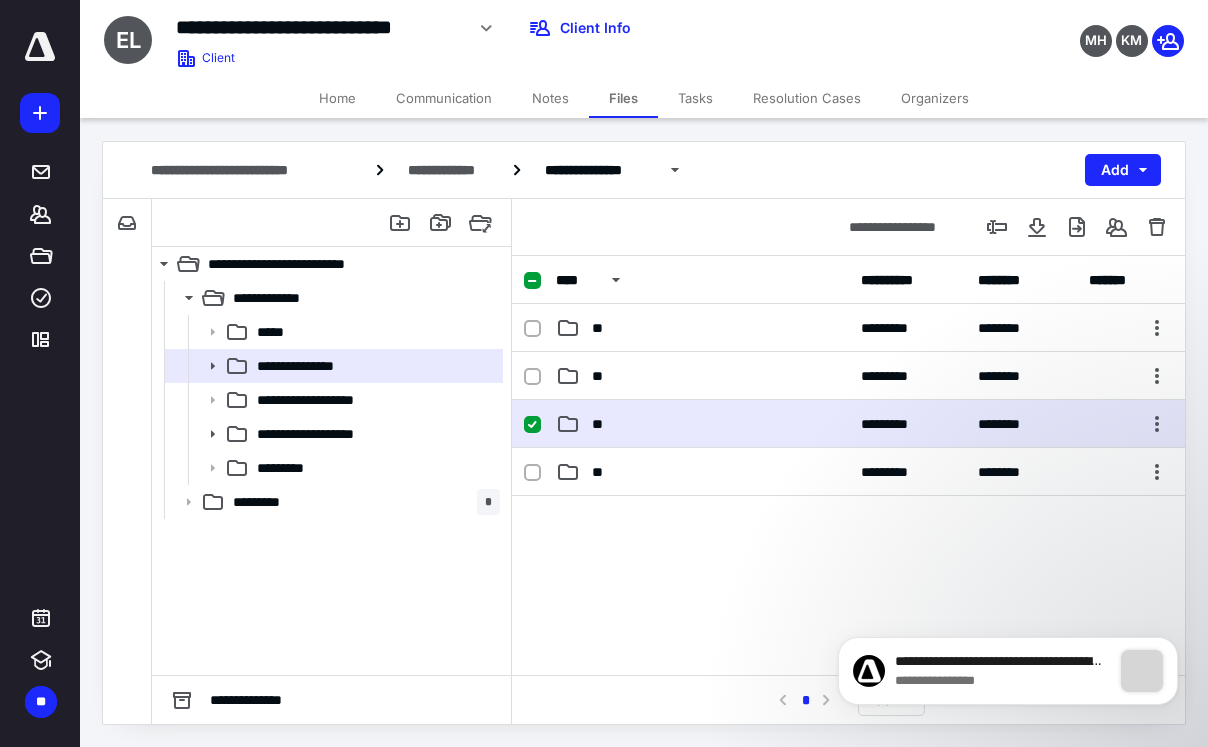 click on "**" at bounding box center [702, 328] 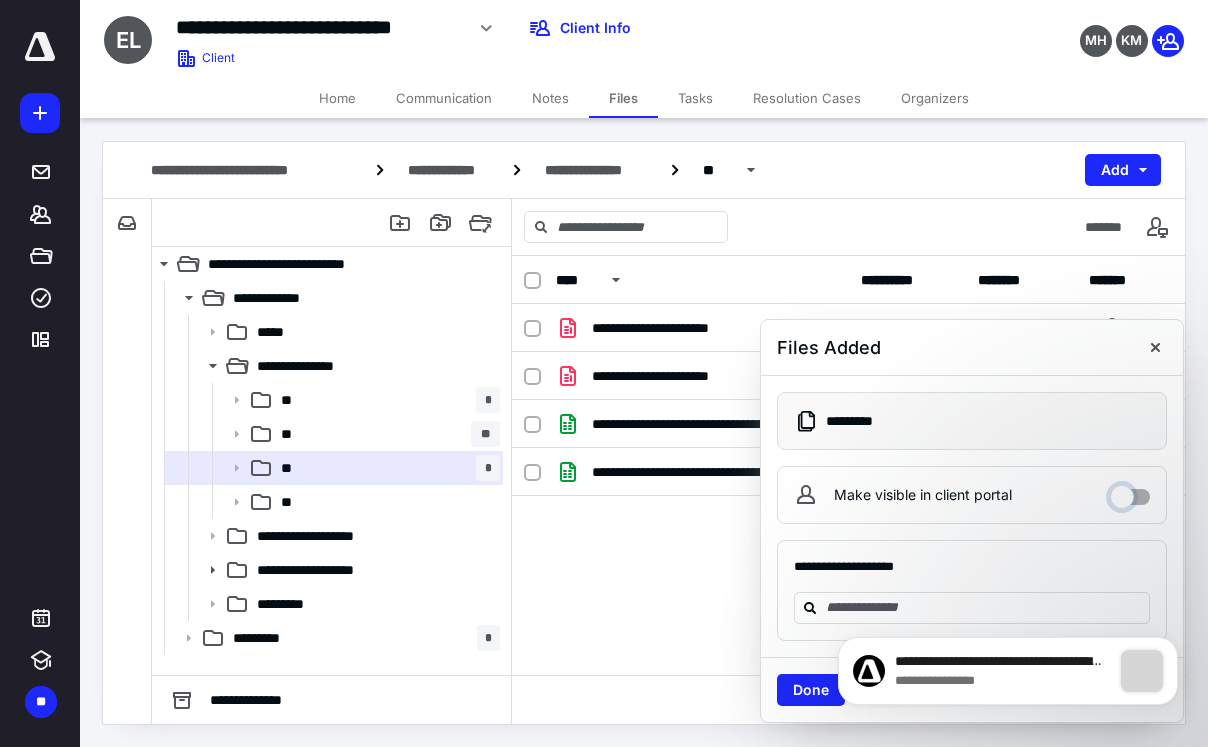 click on "Make visible in client portal" at bounding box center (1130, 492) 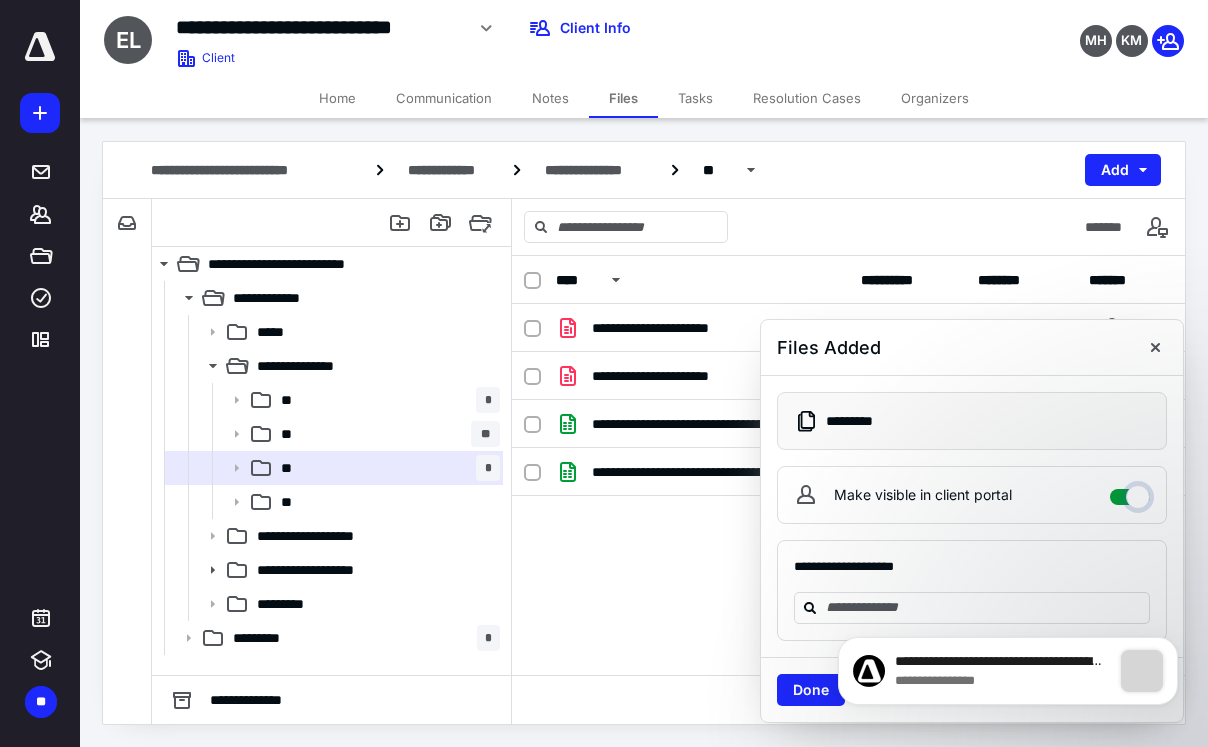 checkbox on "****" 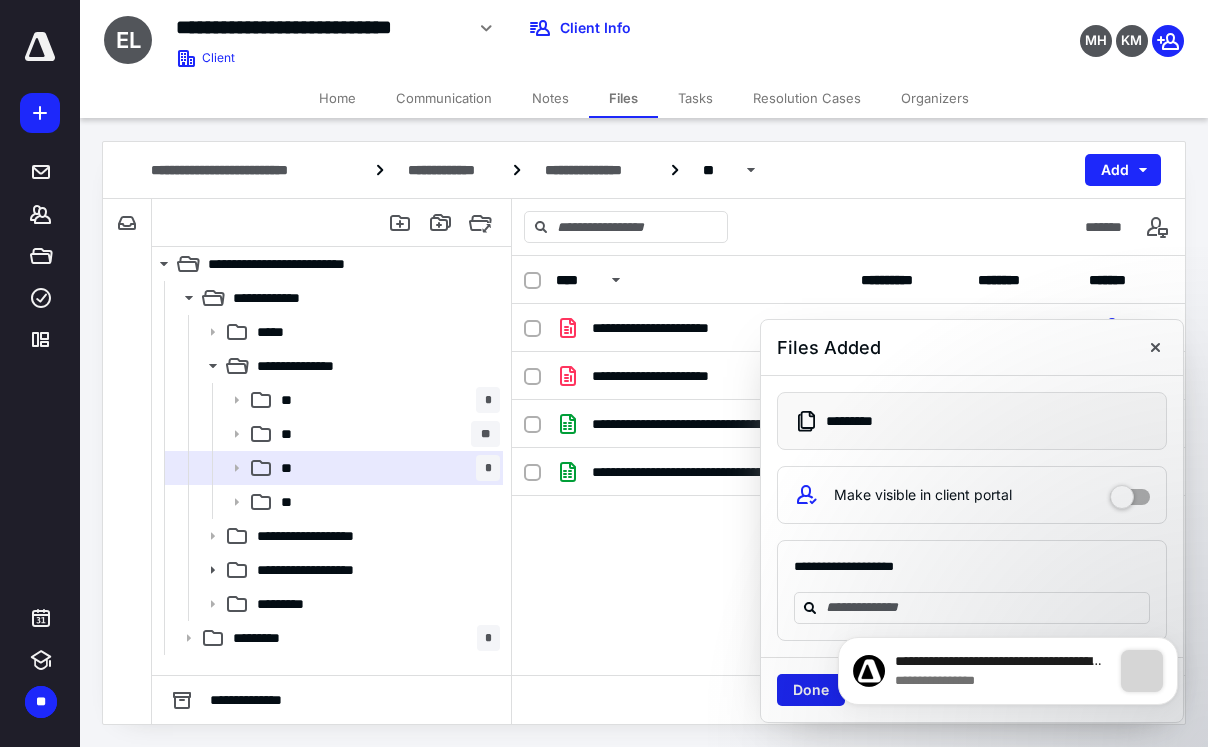 click on "Done" at bounding box center (811, 690) 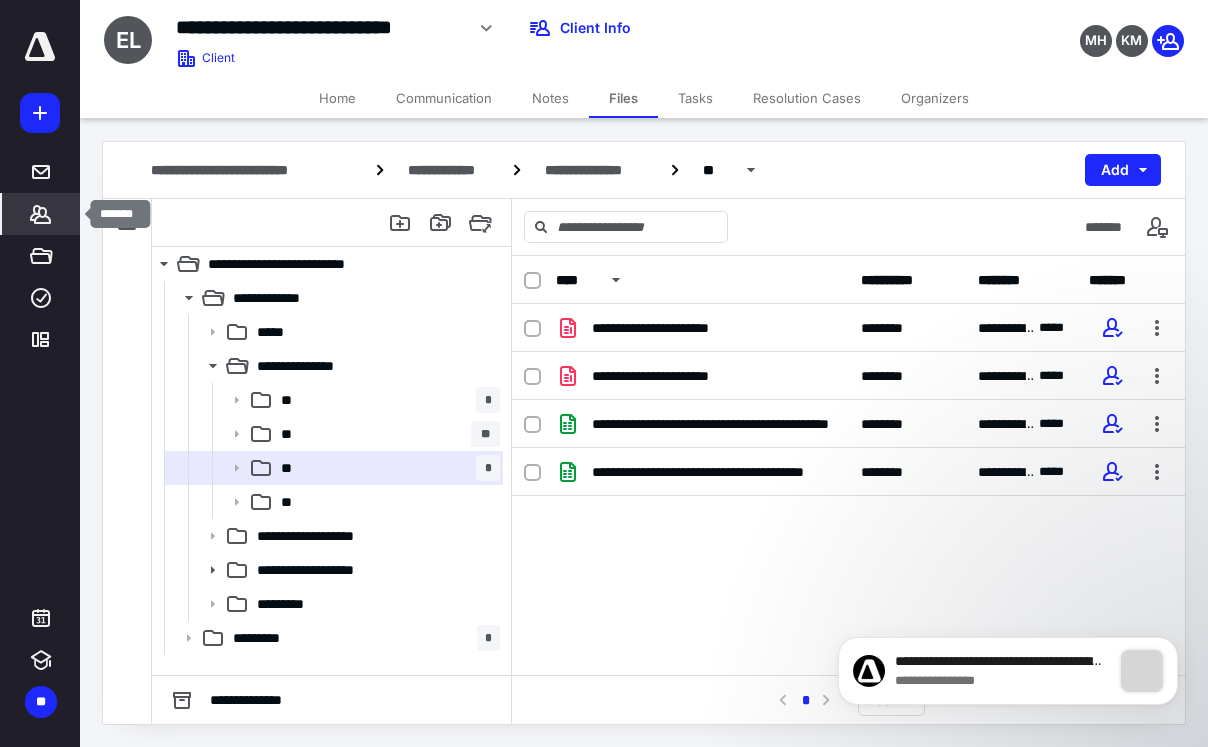 click at bounding box center (41, 214) 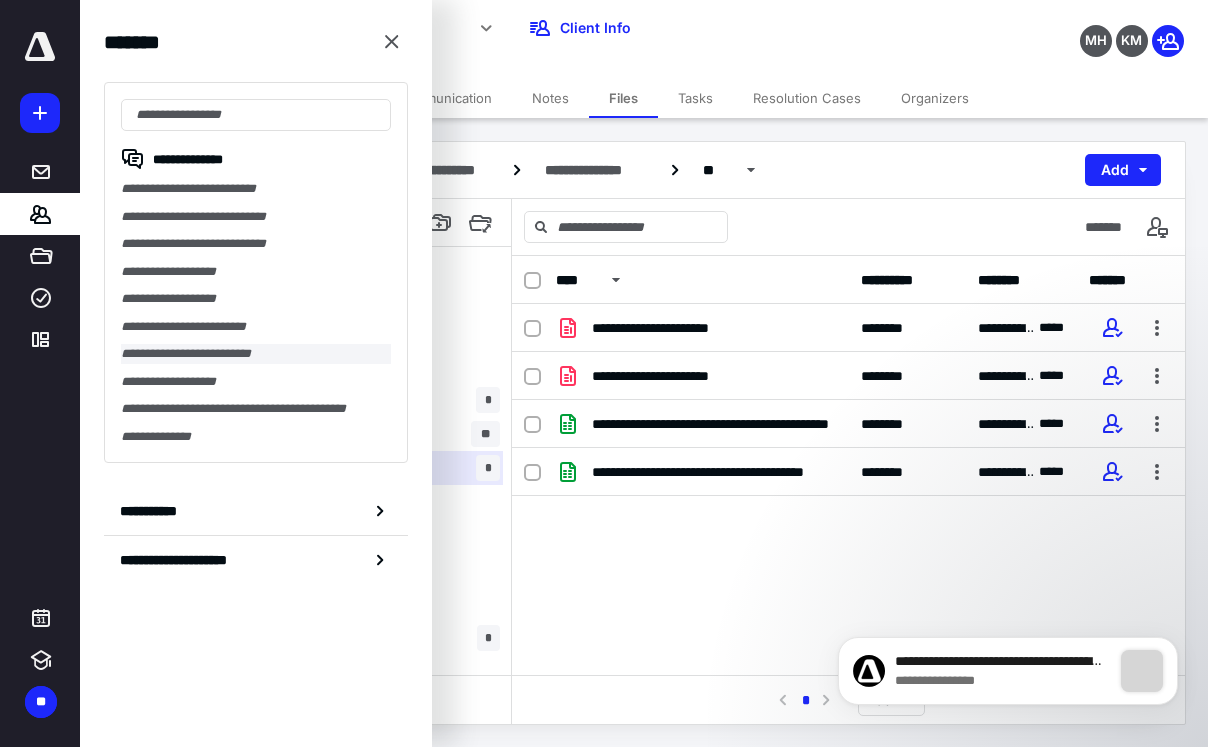 click on "**********" at bounding box center [256, 354] 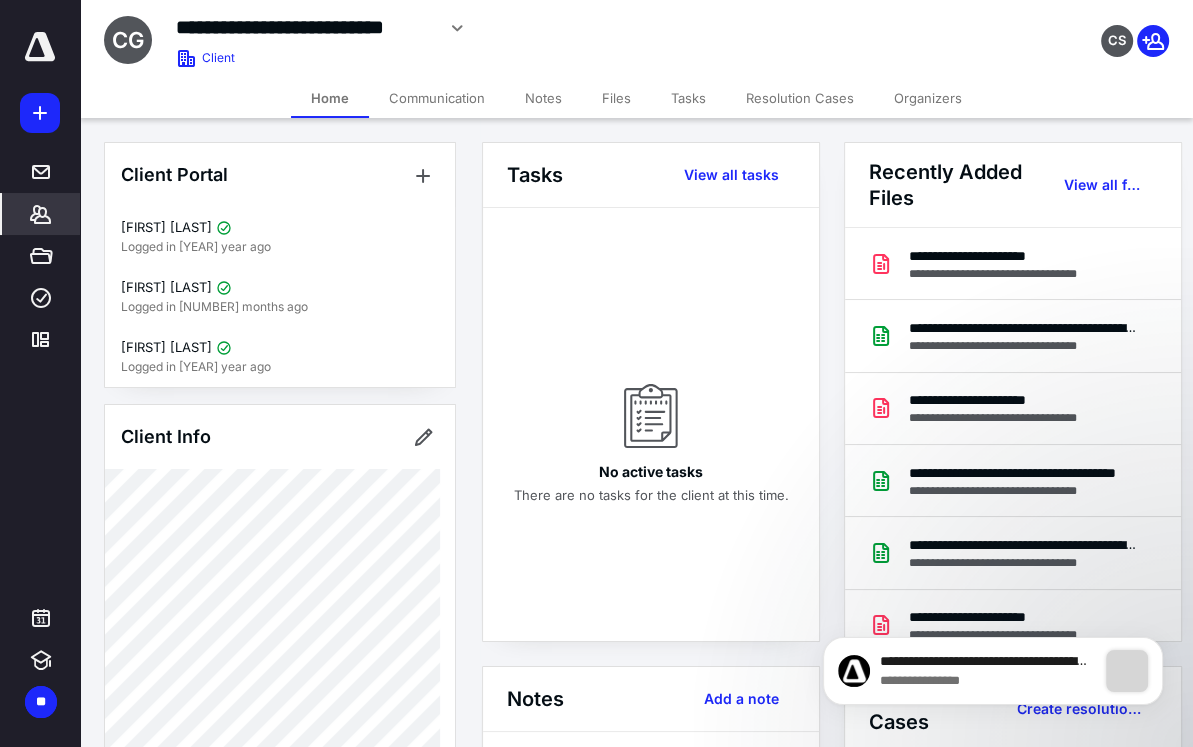 click on "Files" at bounding box center [616, 98] 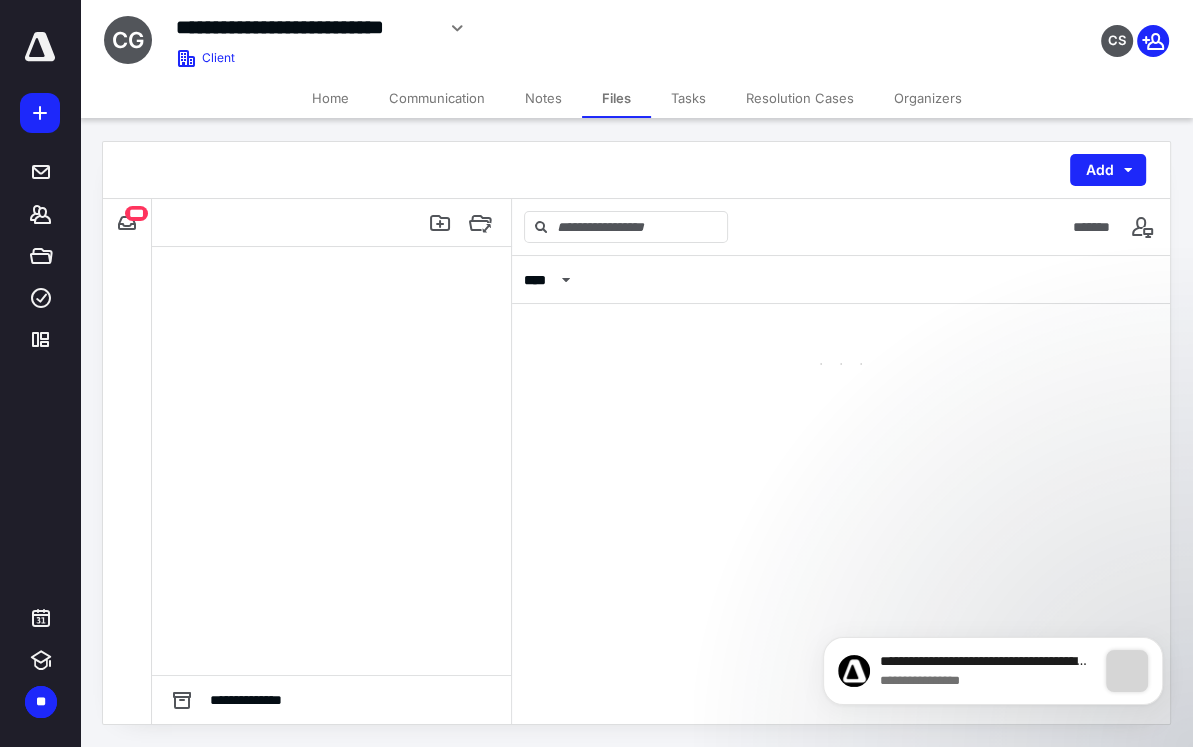 click on "Files" at bounding box center (616, 98) 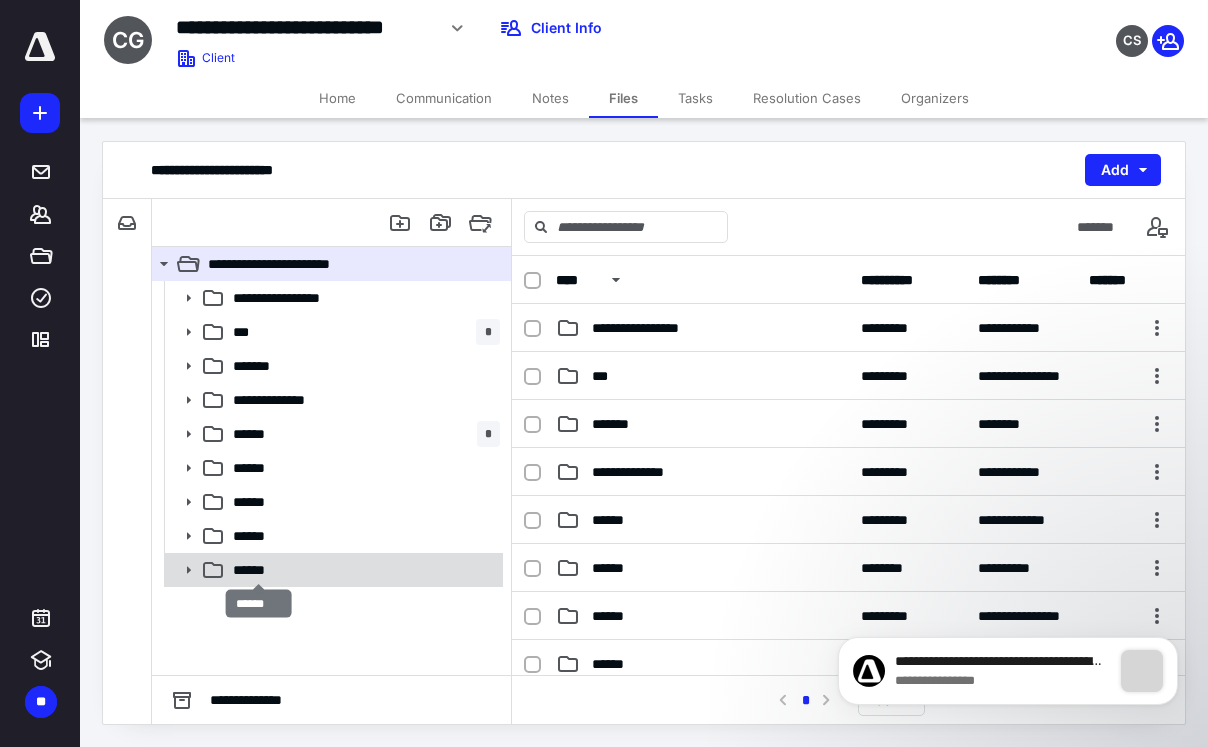 click on "******" at bounding box center (293, 298) 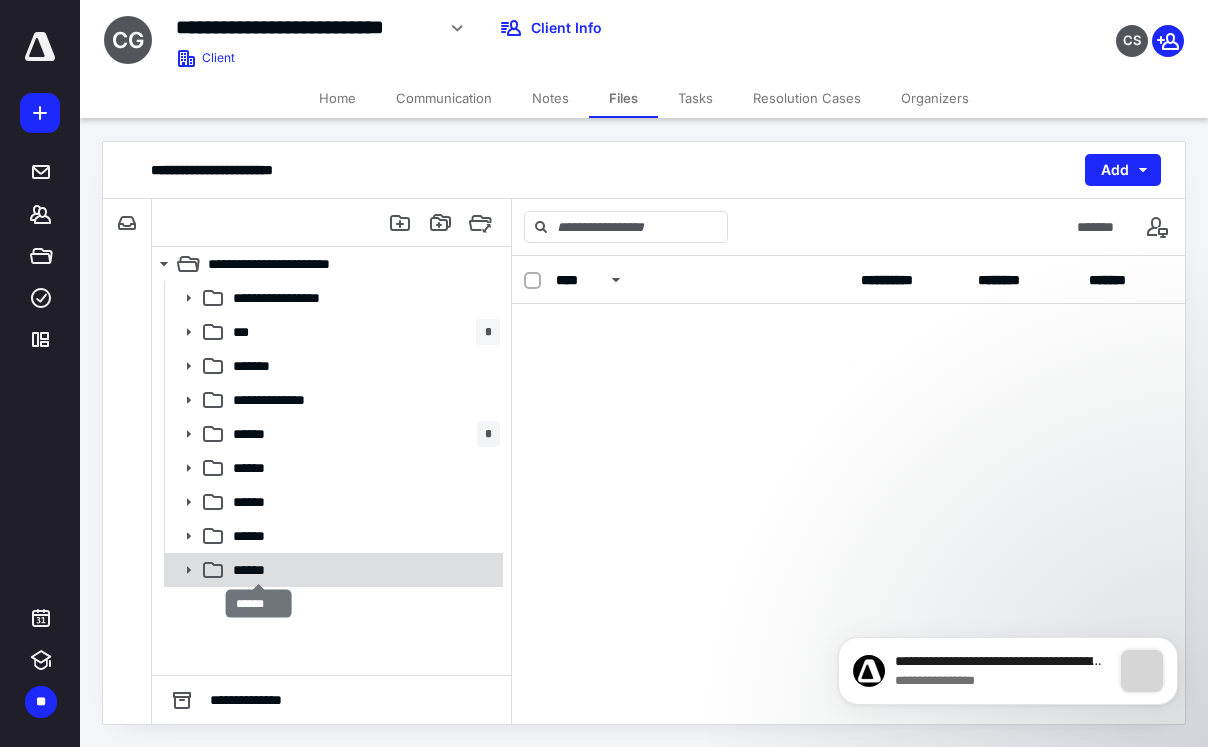 click on "******" at bounding box center (259, 570) 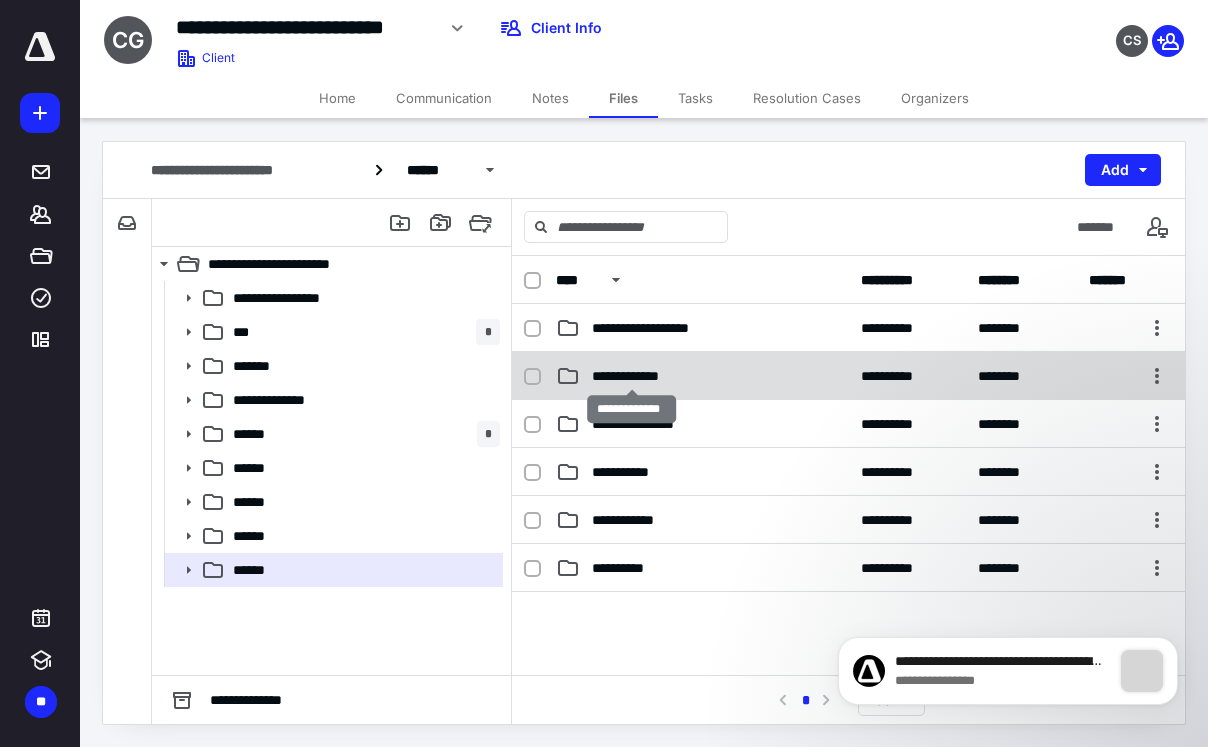 click on "**********" at bounding box center (649, 328) 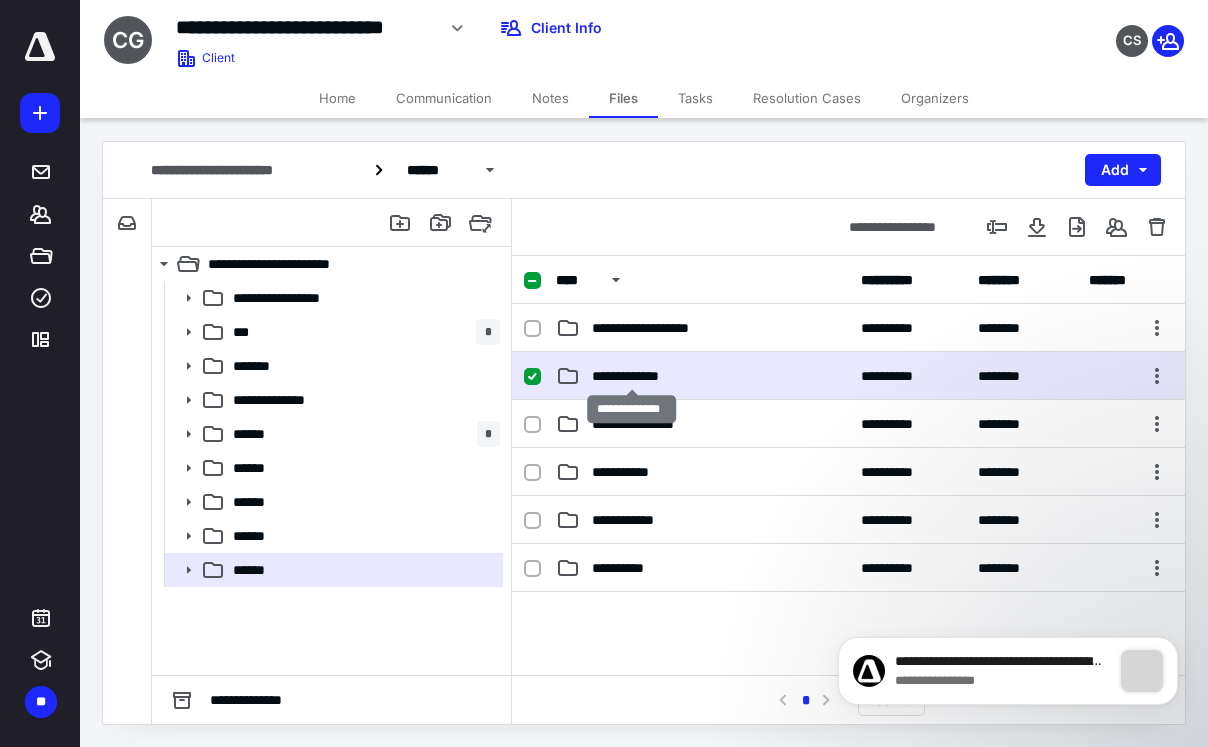 click on "**********" at bounding box center [649, 328] 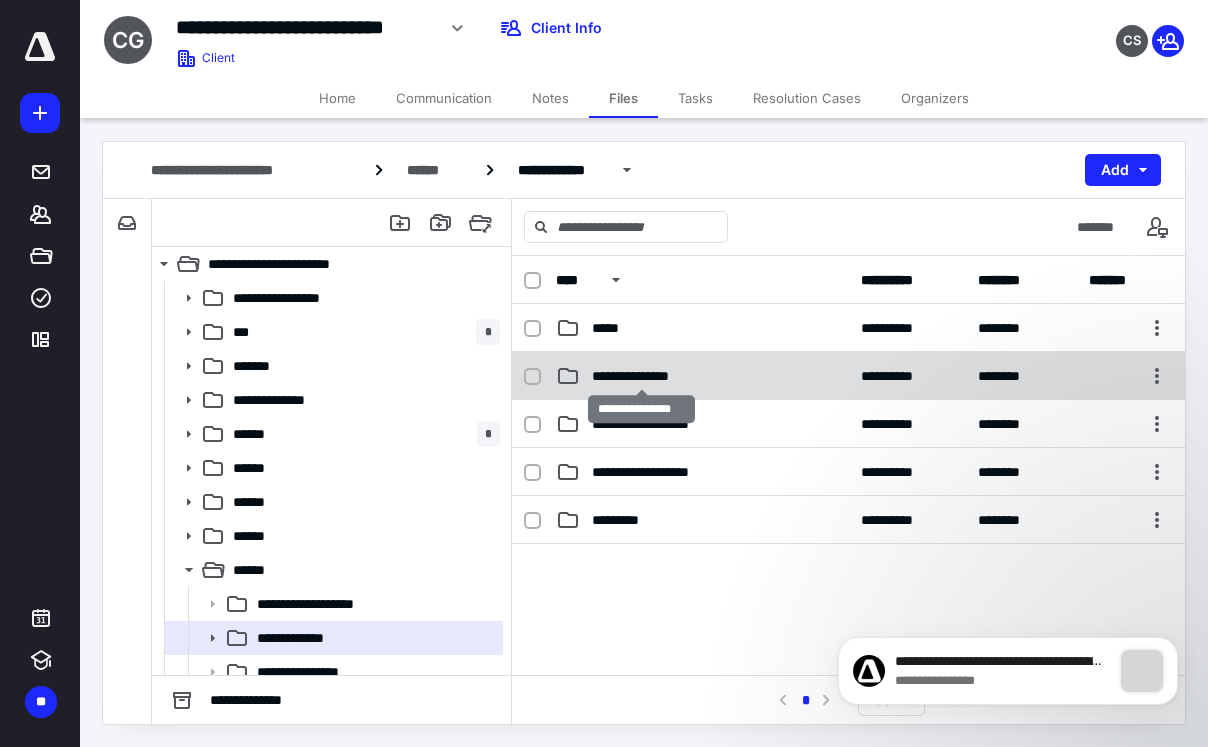 click on "**********" at bounding box center (611, 328) 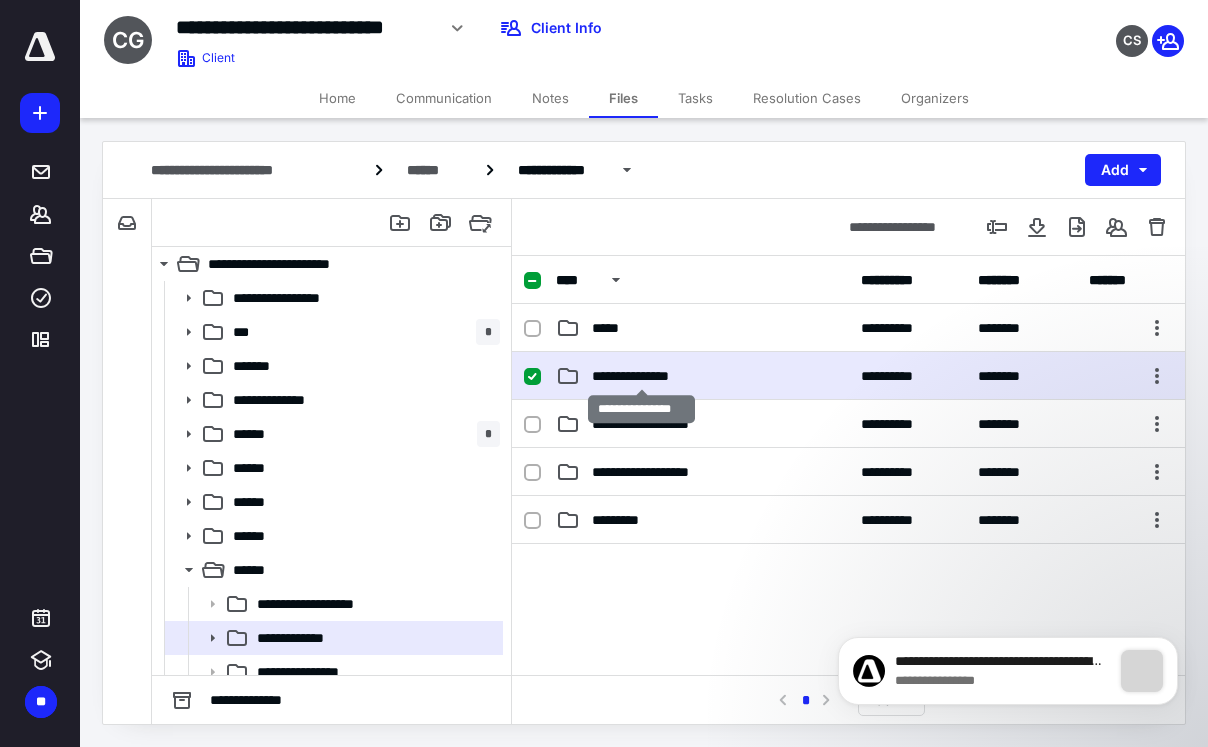 click on "**********" at bounding box center (611, 328) 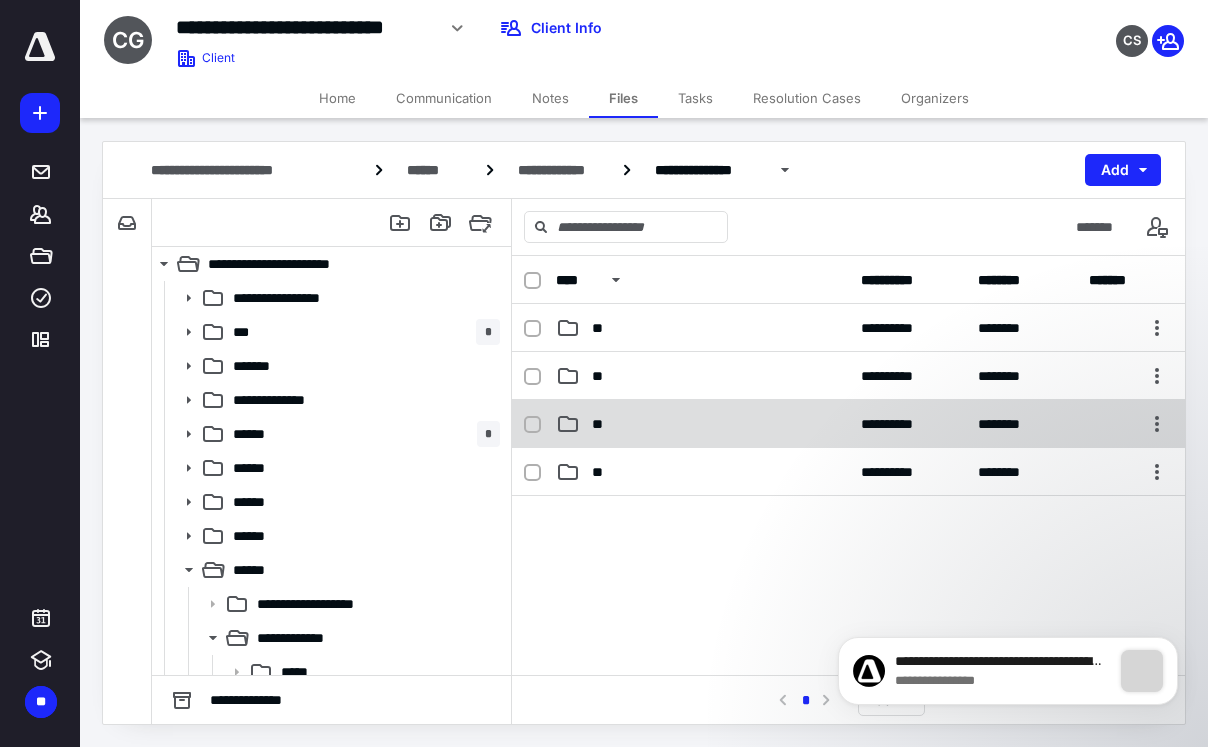 click on "**" at bounding box center [702, 328] 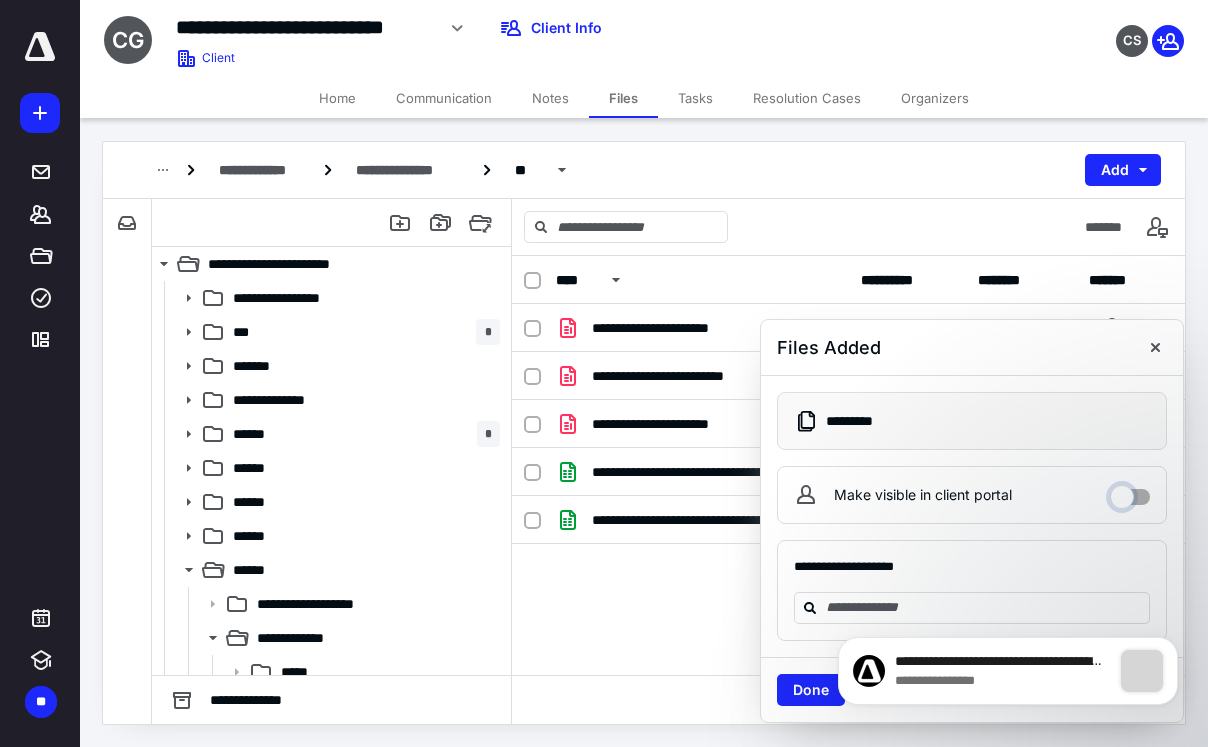 click on "Make visible in client portal" at bounding box center (1130, 492) 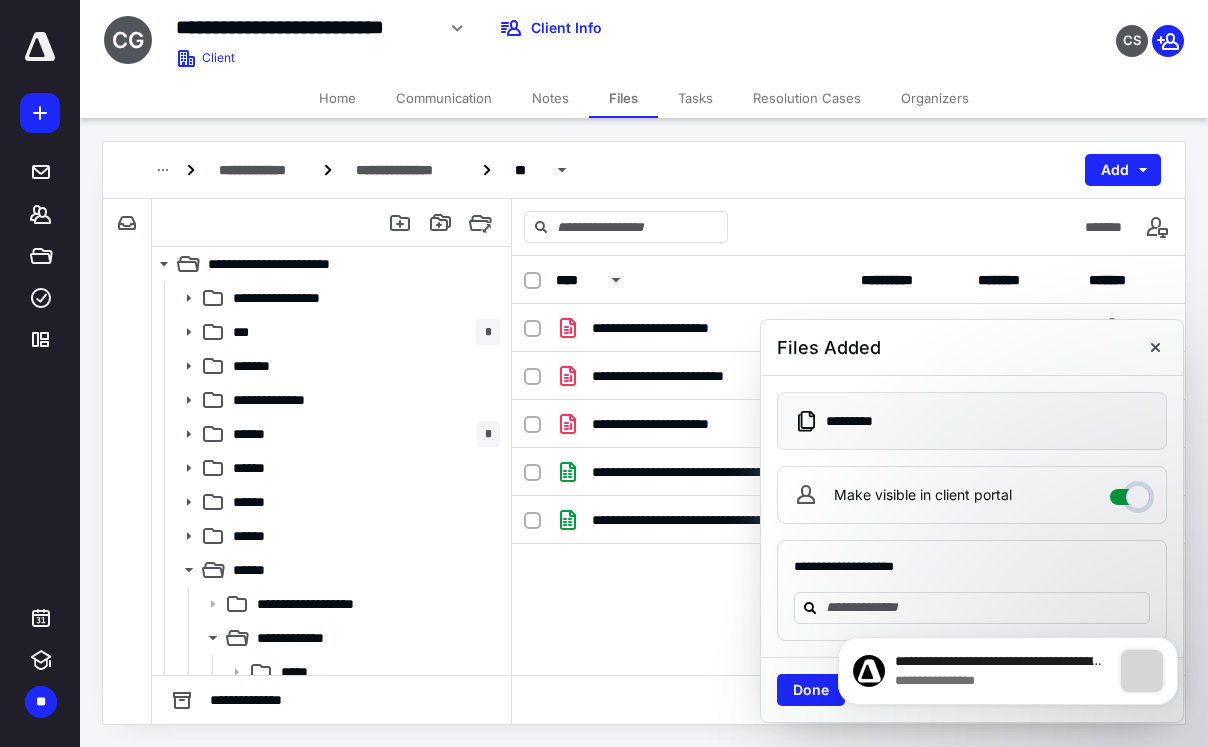 checkbox on "****" 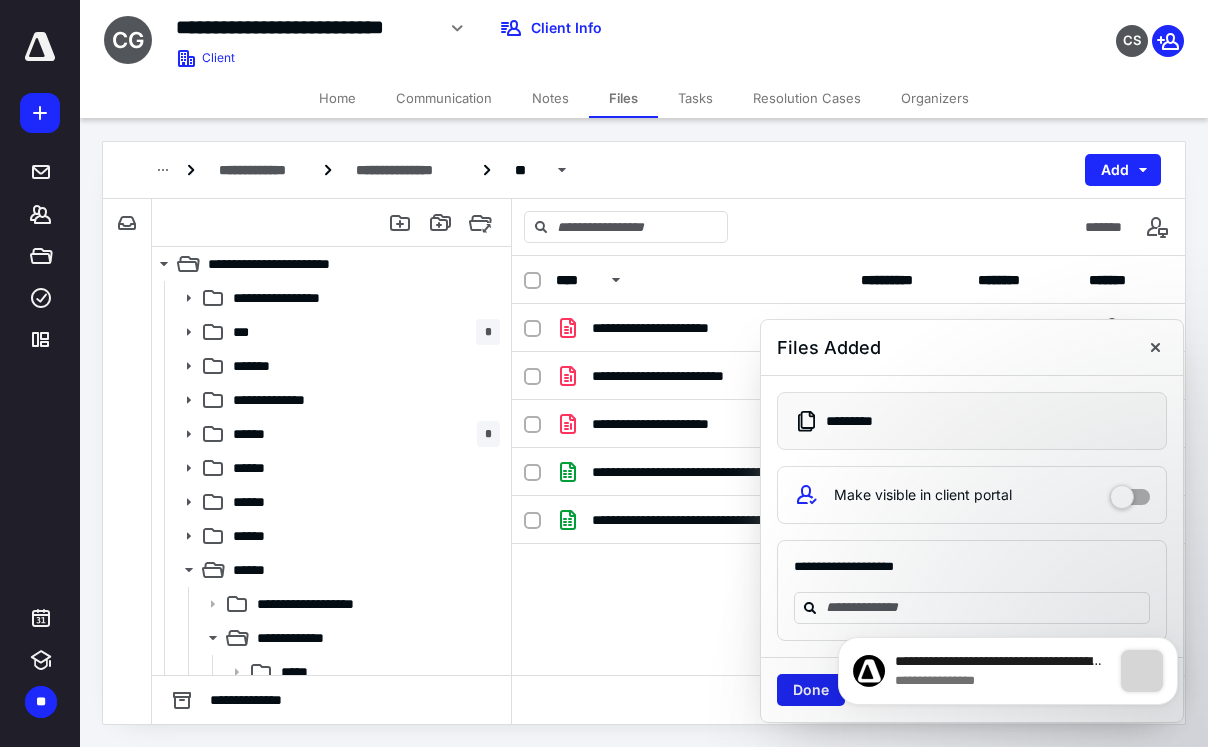 click on "Done" at bounding box center (811, 690) 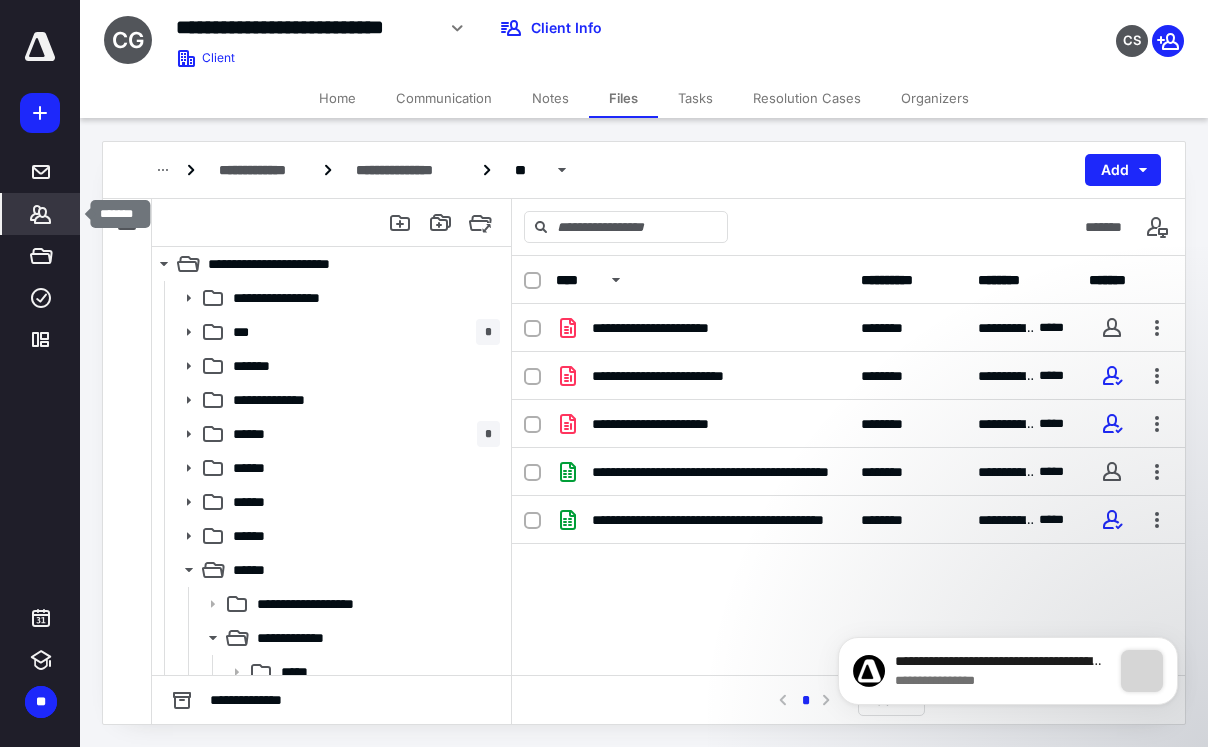 click at bounding box center [41, 214] 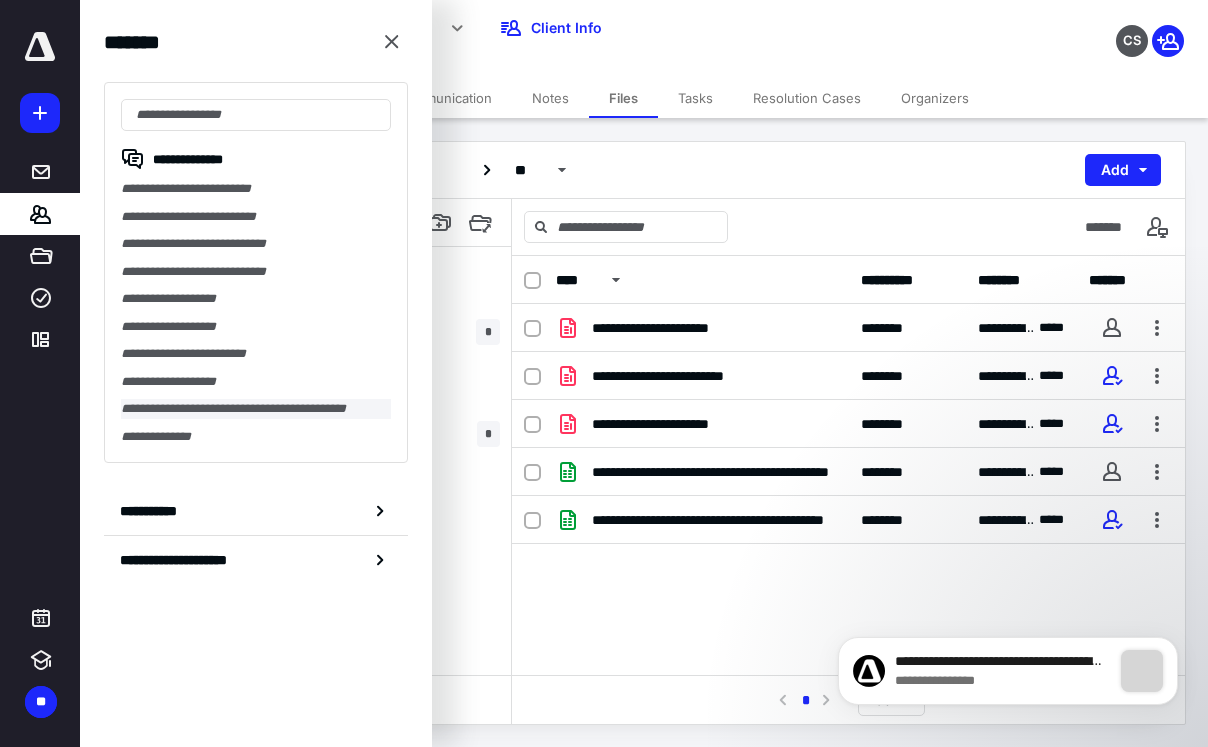 click on "**********" at bounding box center (256, 409) 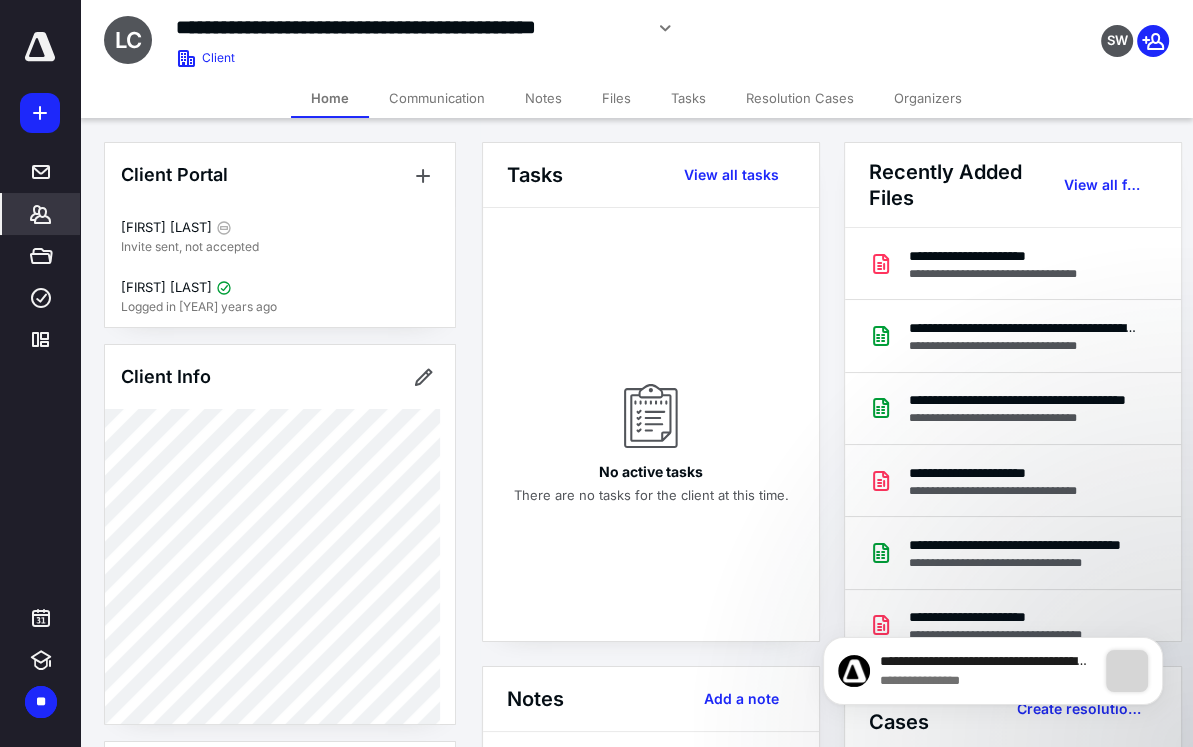 click on "Files" at bounding box center (616, 98) 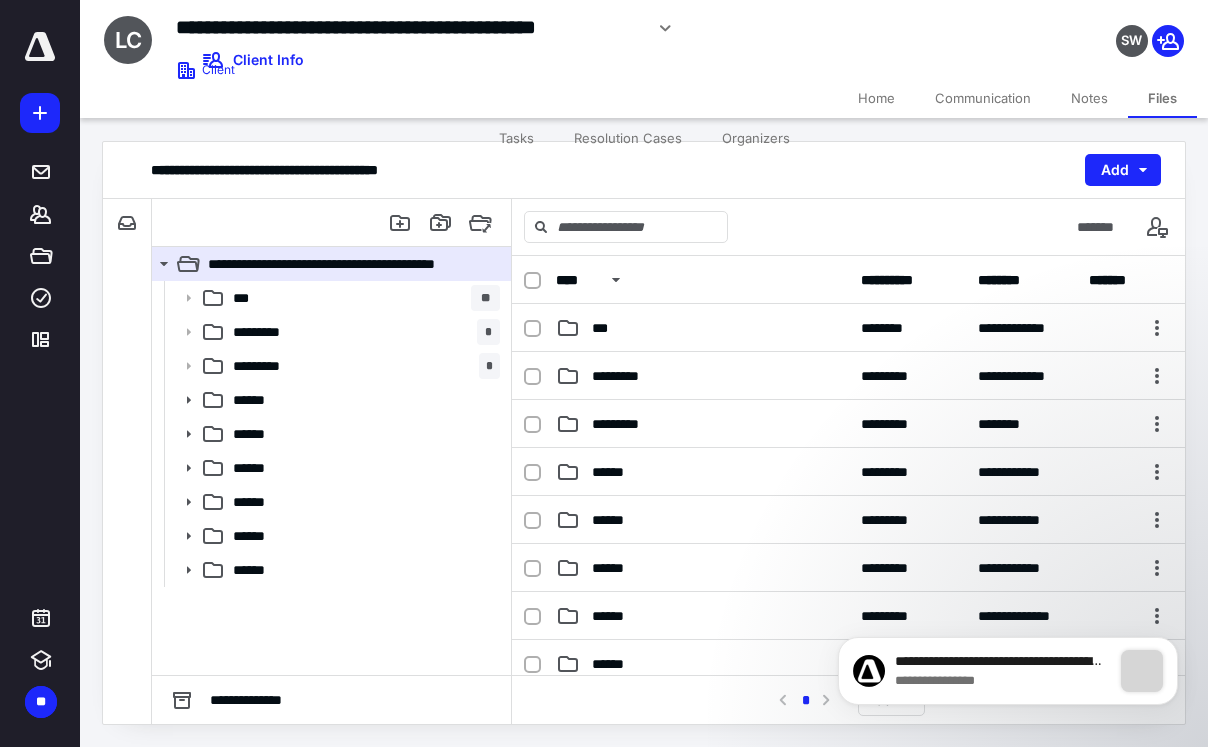 scroll, scrollTop: 200, scrollLeft: 0, axis: vertical 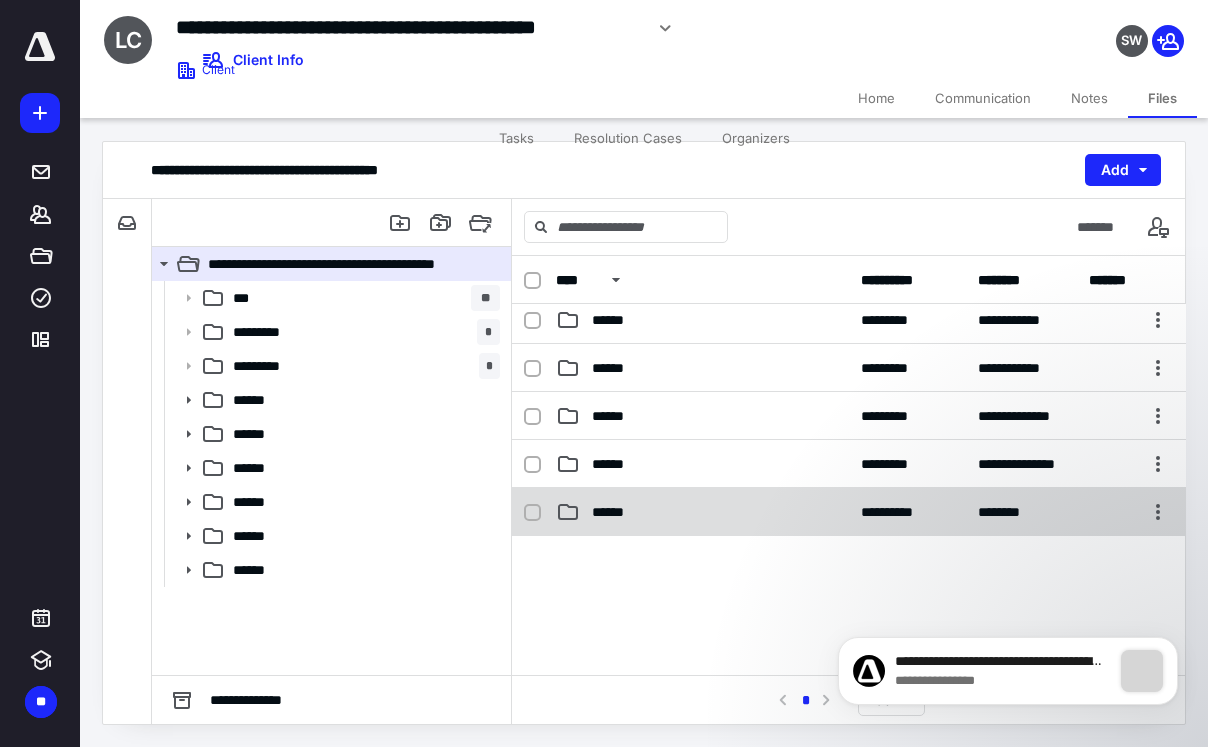 click on "******" at bounding box center [606, 128] 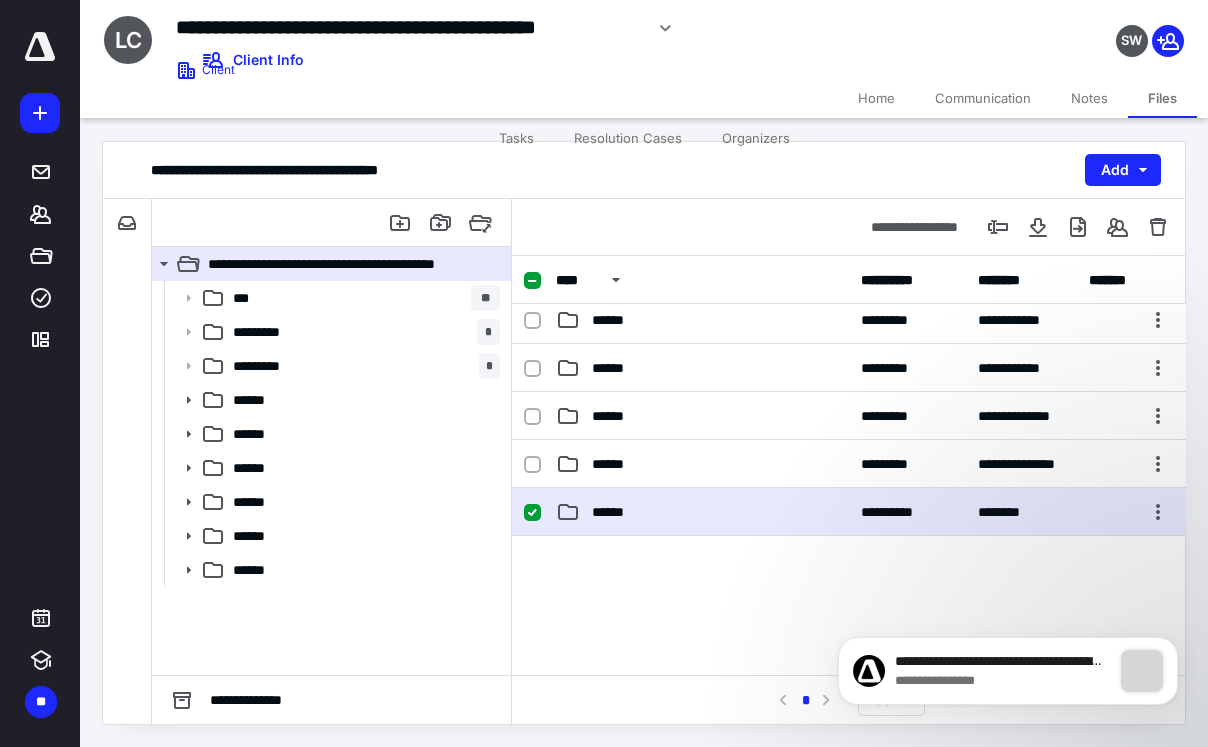 click on "******" at bounding box center (606, 128) 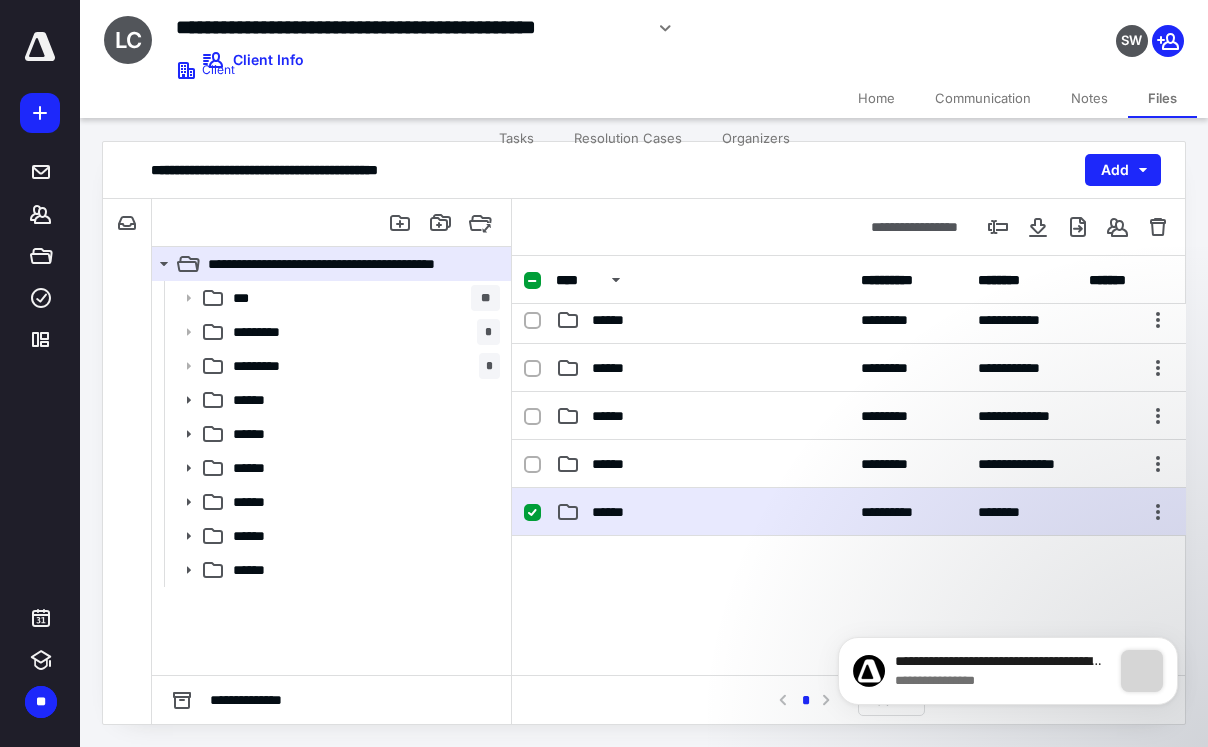 scroll, scrollTop: 0, scrollLeft: 0, axis: both 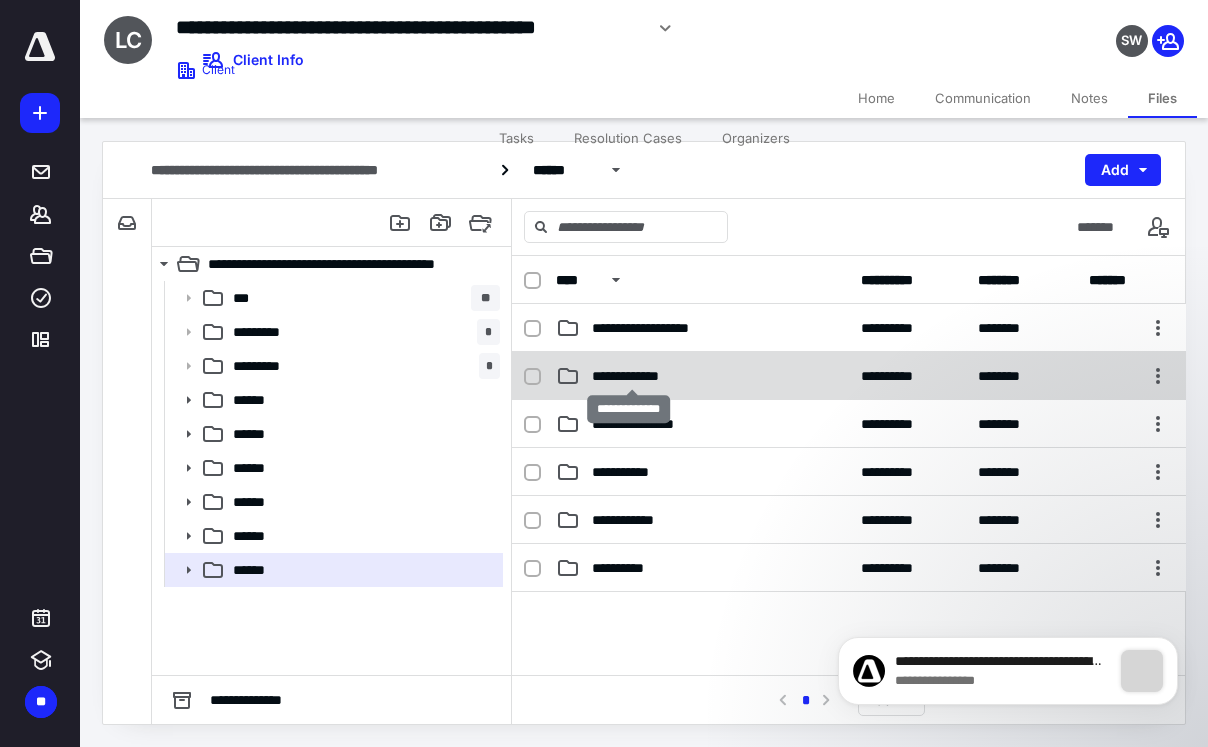 click on "**********" at bounding box center [649, 328] 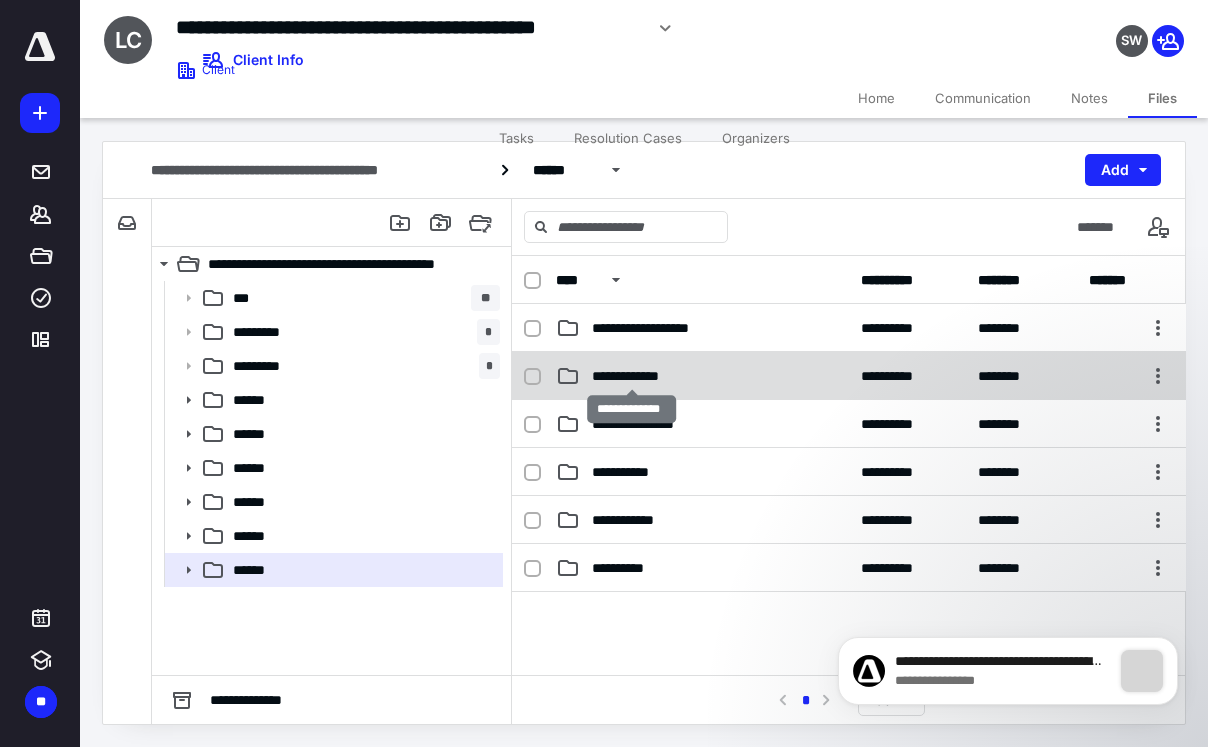 click on "**********" at bounding box center (649, 328) 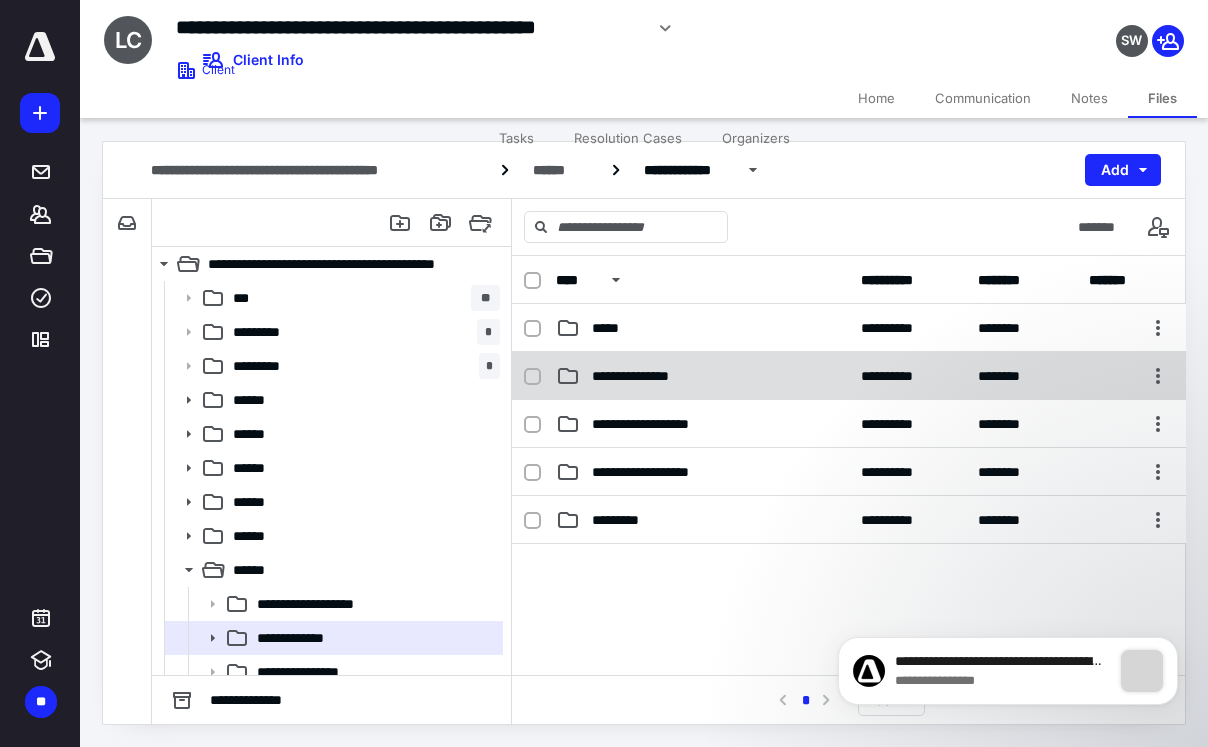 click on "**********" at bounding box center [611, 328] 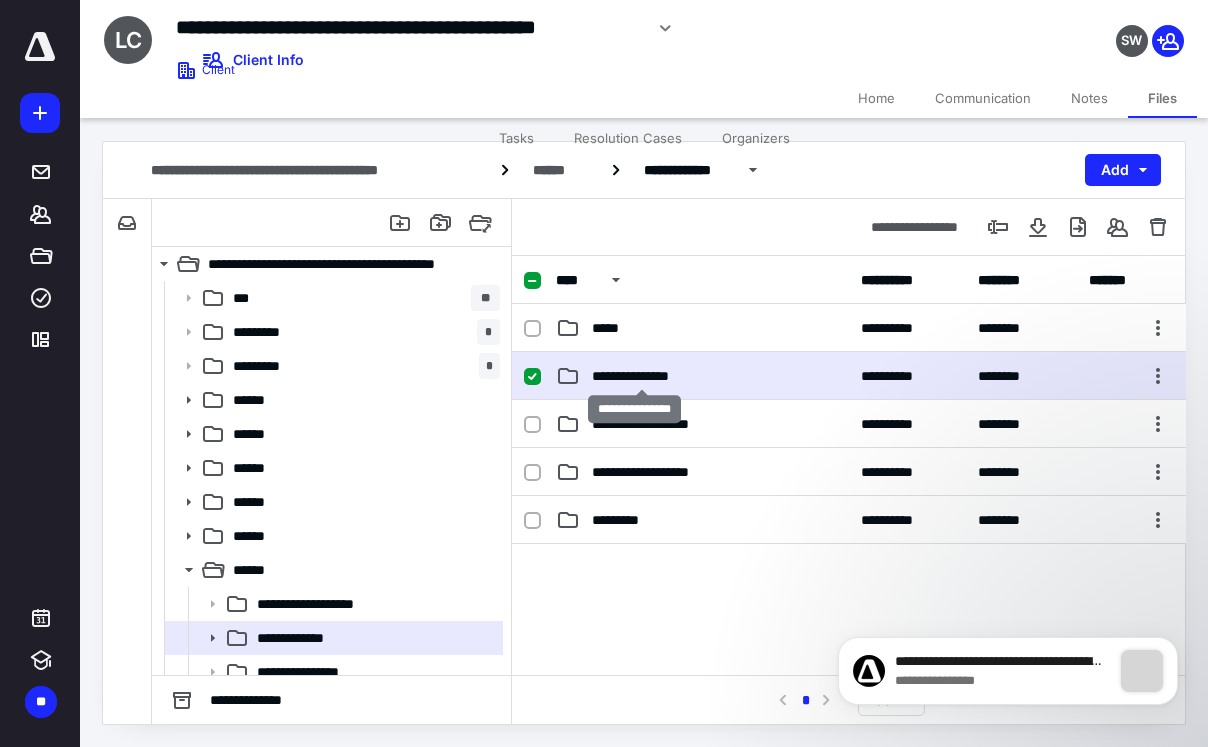click on "**********" at bounding box center (611, 328) 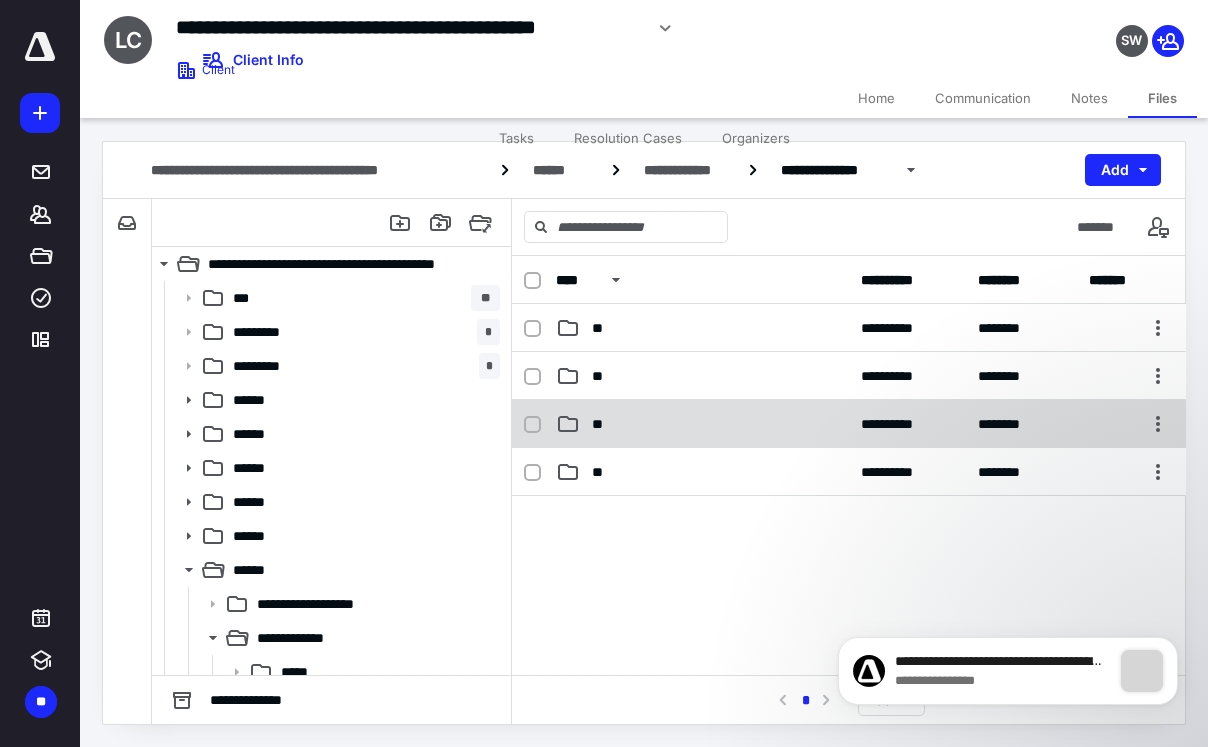 click on "**" at bounding box center (702, 328) 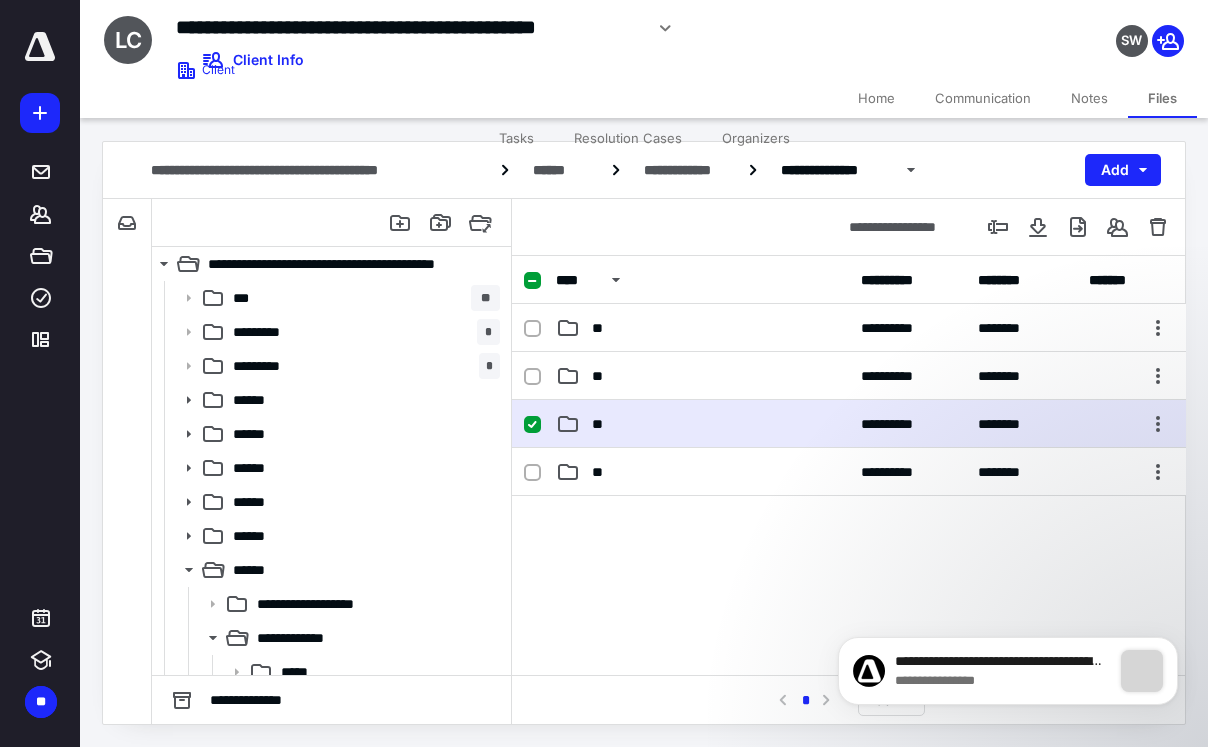 click on "**" at bounding box center [702, 328] 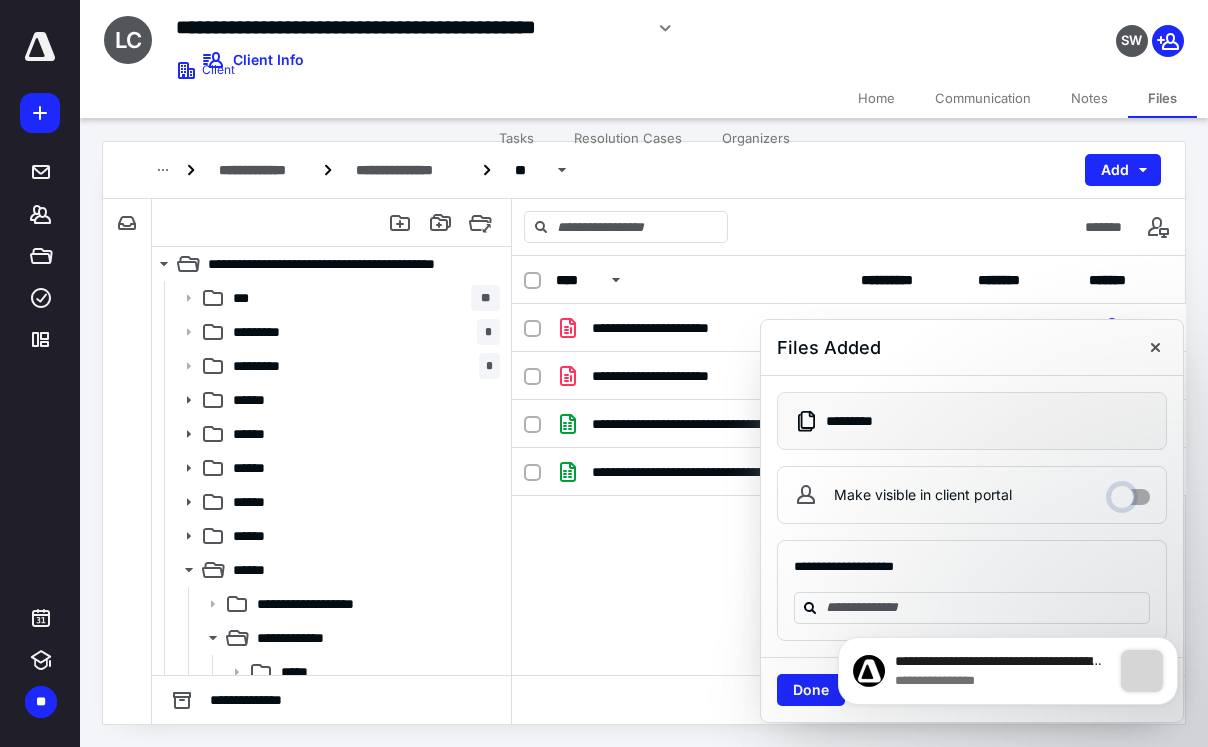 click on "Make visible in client portal" at bounding box center [1130, 492] 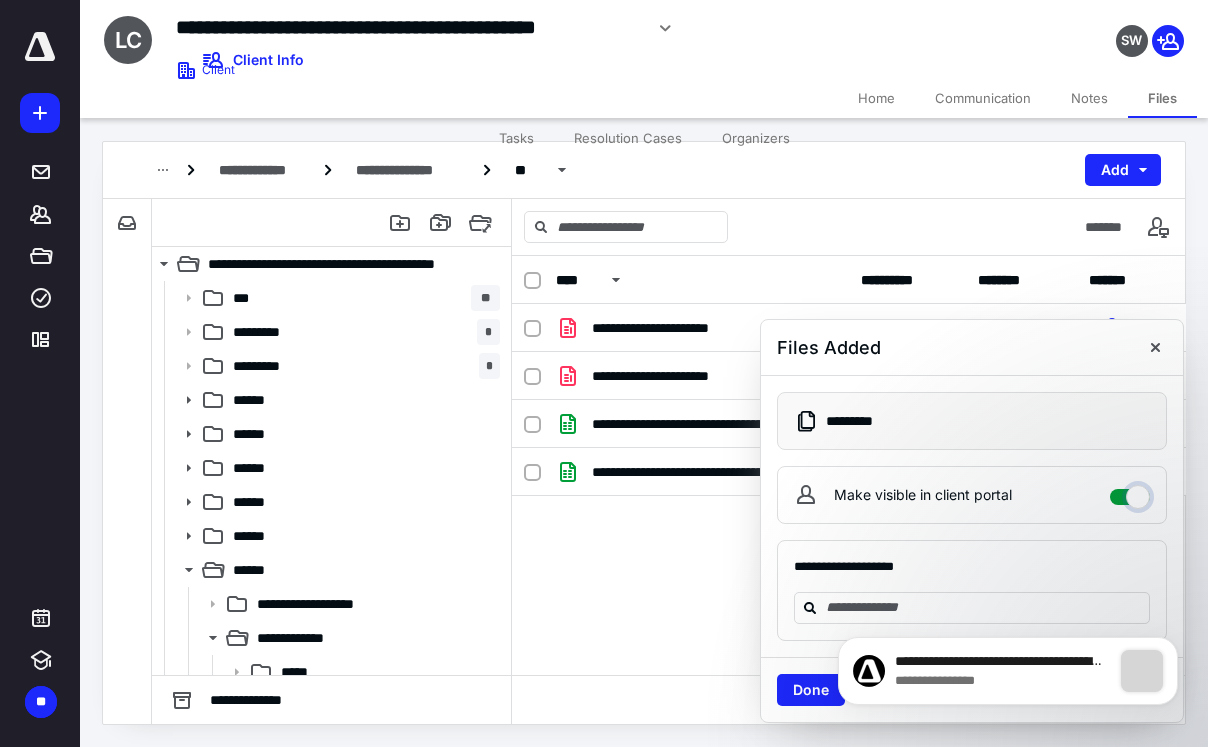 checkbox on "****" 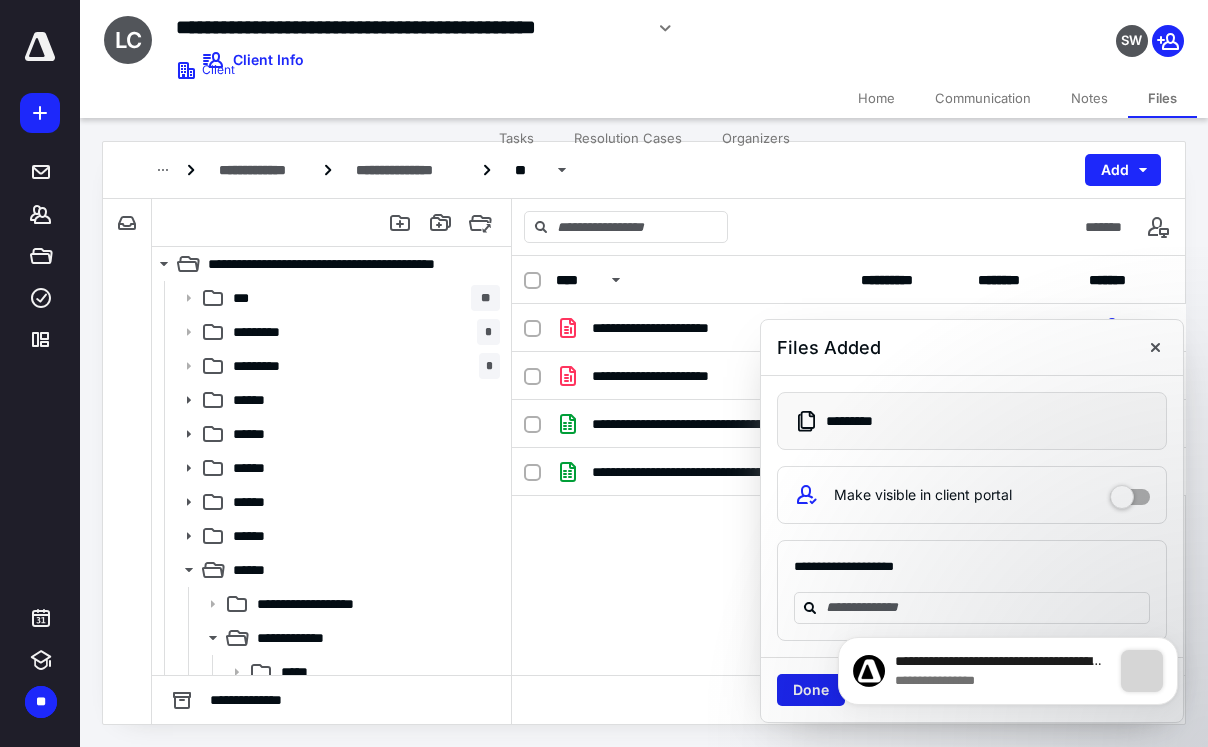 click on "Done" at bounding box center (811, 690) 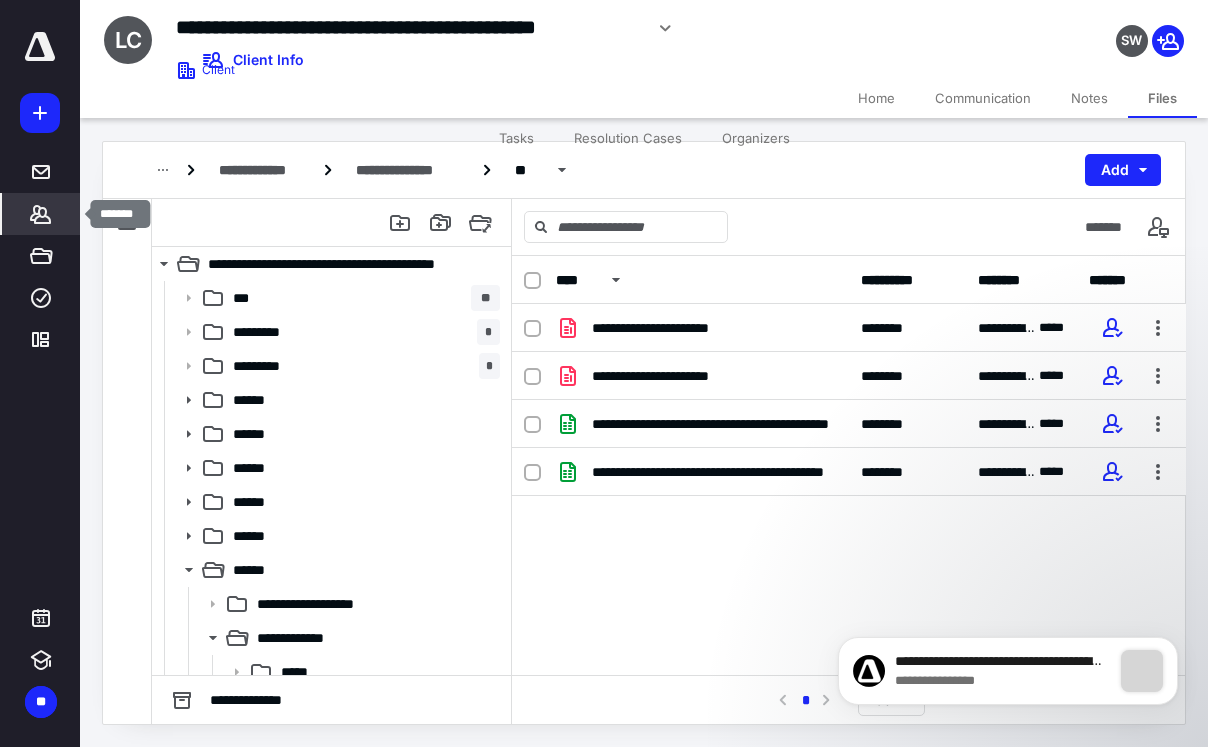 click at bounding box center [41, 214] 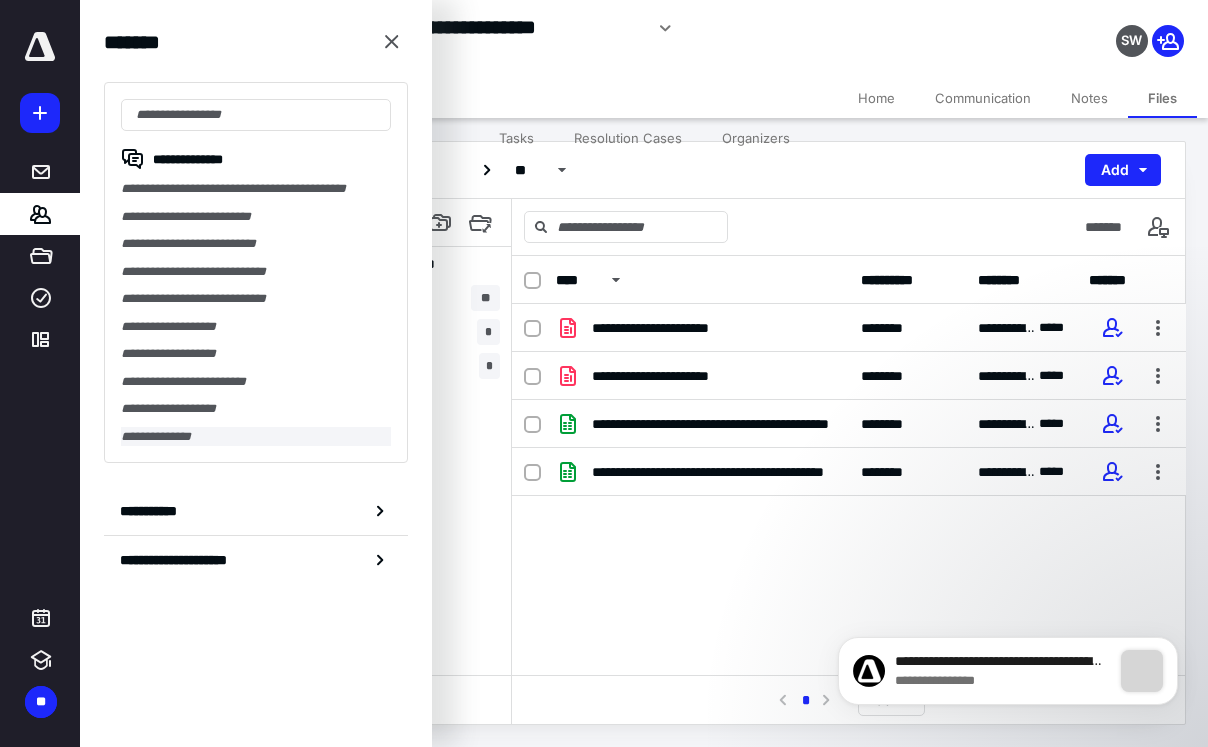 click on "**********" at bounding box center (256, 437) 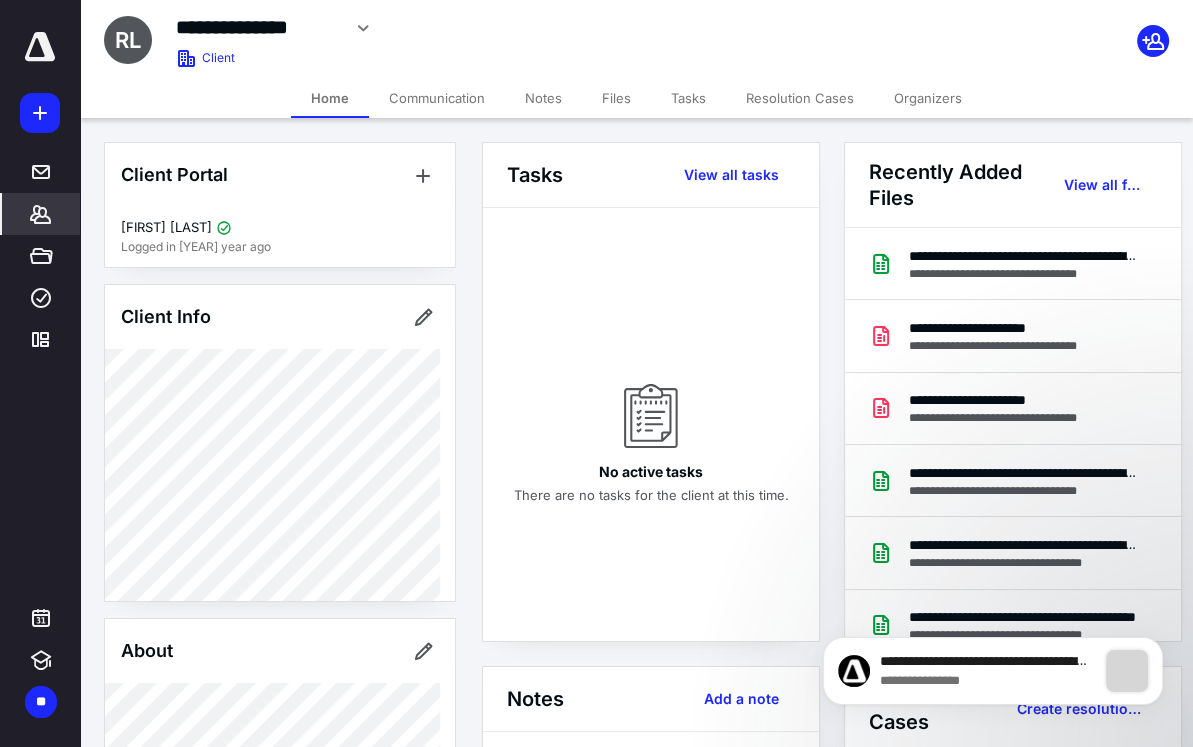 click on "Files" at bounding box center (616, 98) 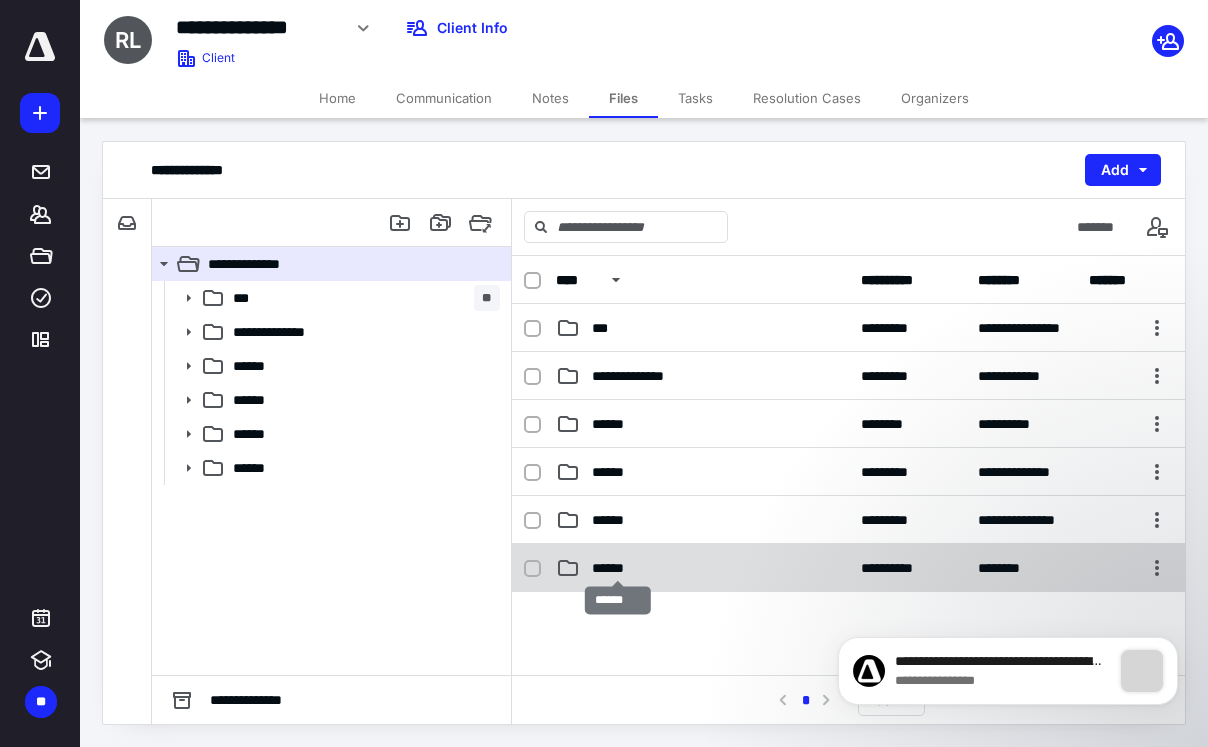 click on "******" at bounding box center [606, 328] 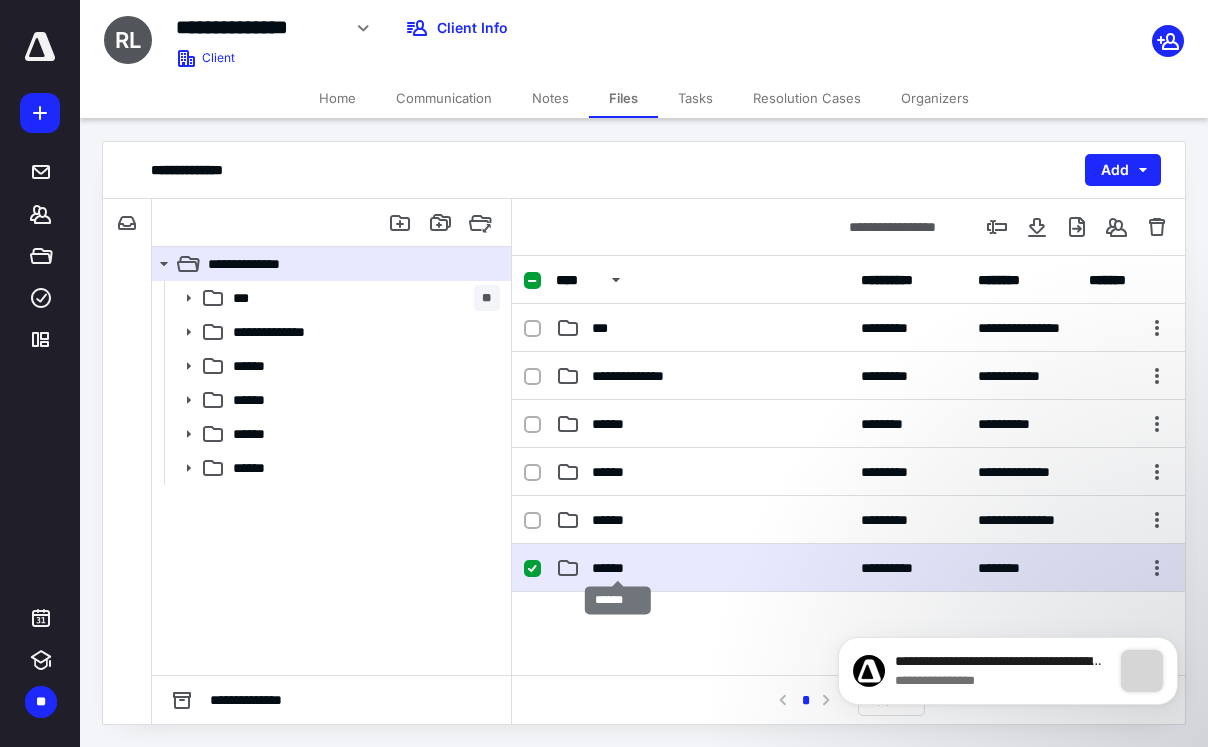 click on "******" at bounding box center (606, 328) 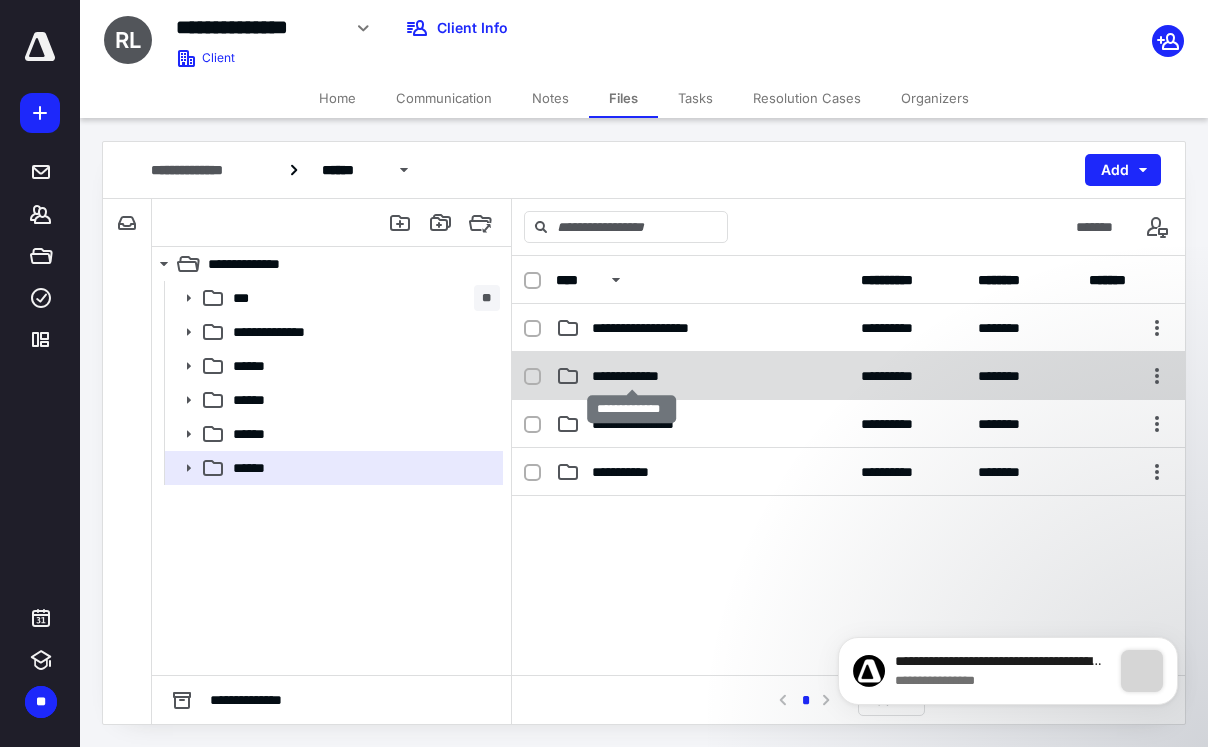click on "**********" at bounding box center [649, 328] 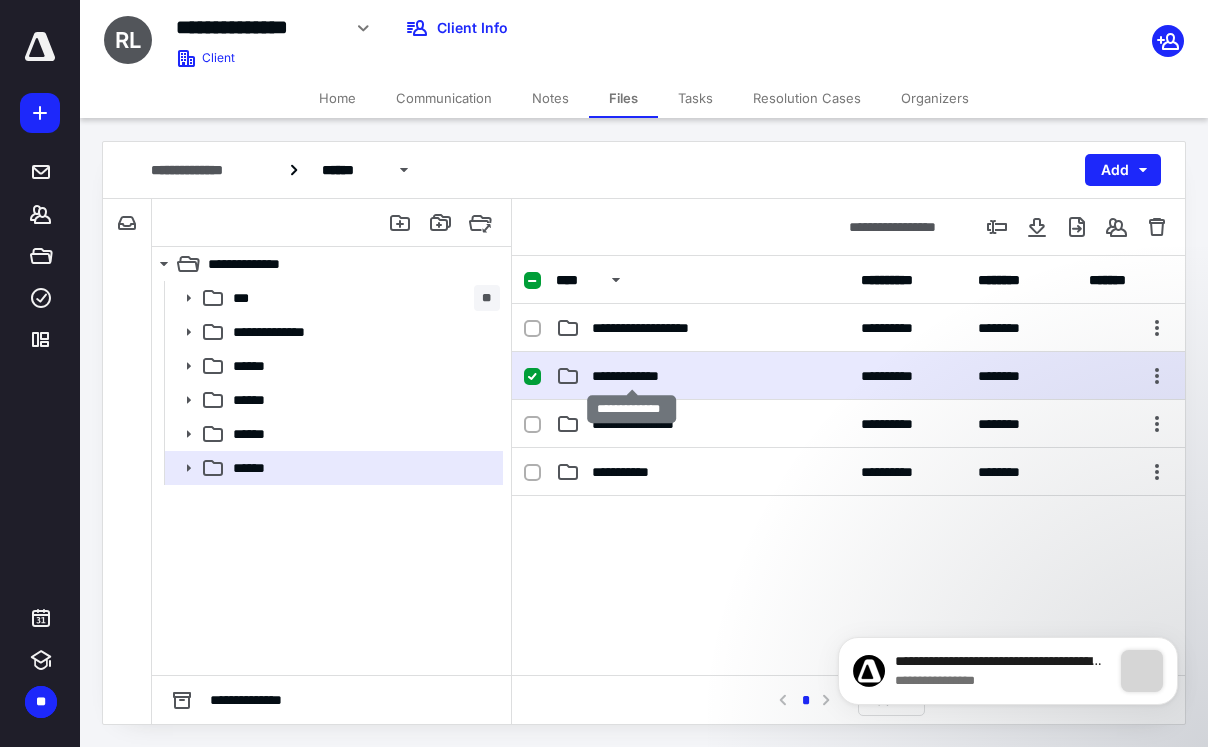 click on "**********" at bounding box center [649, 328] 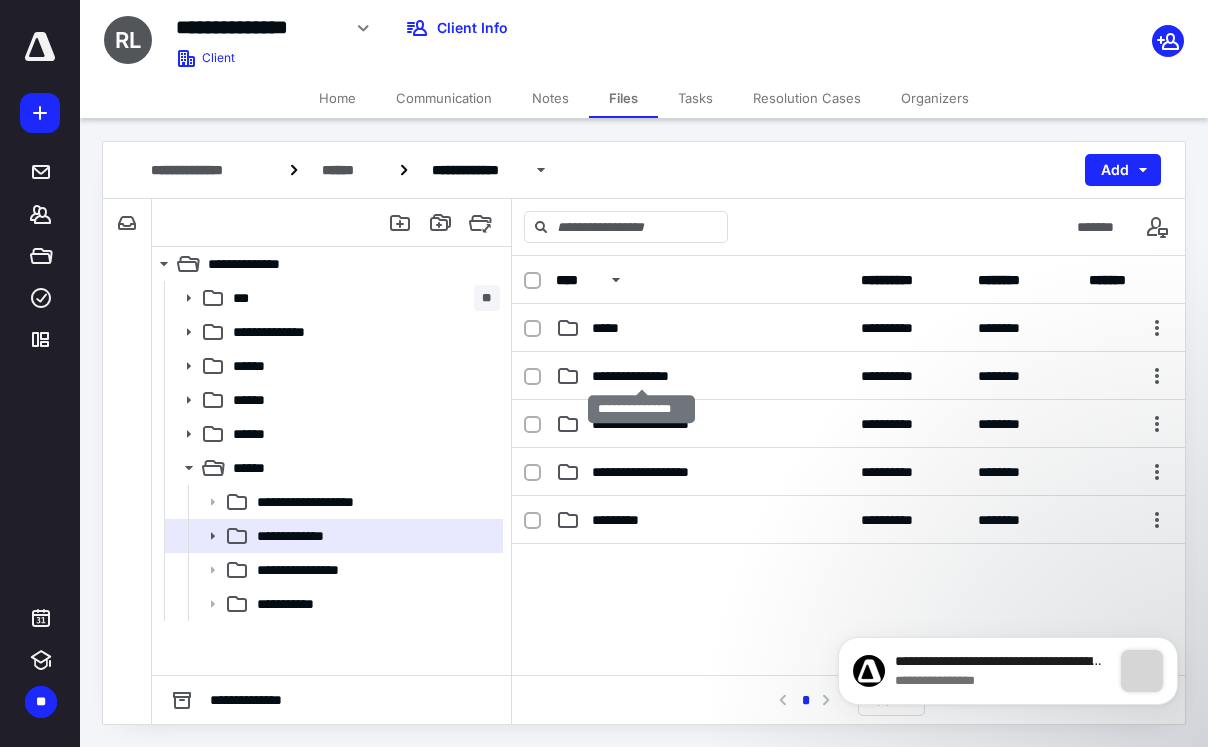 click on "**********" at bounding box center [611, 328] 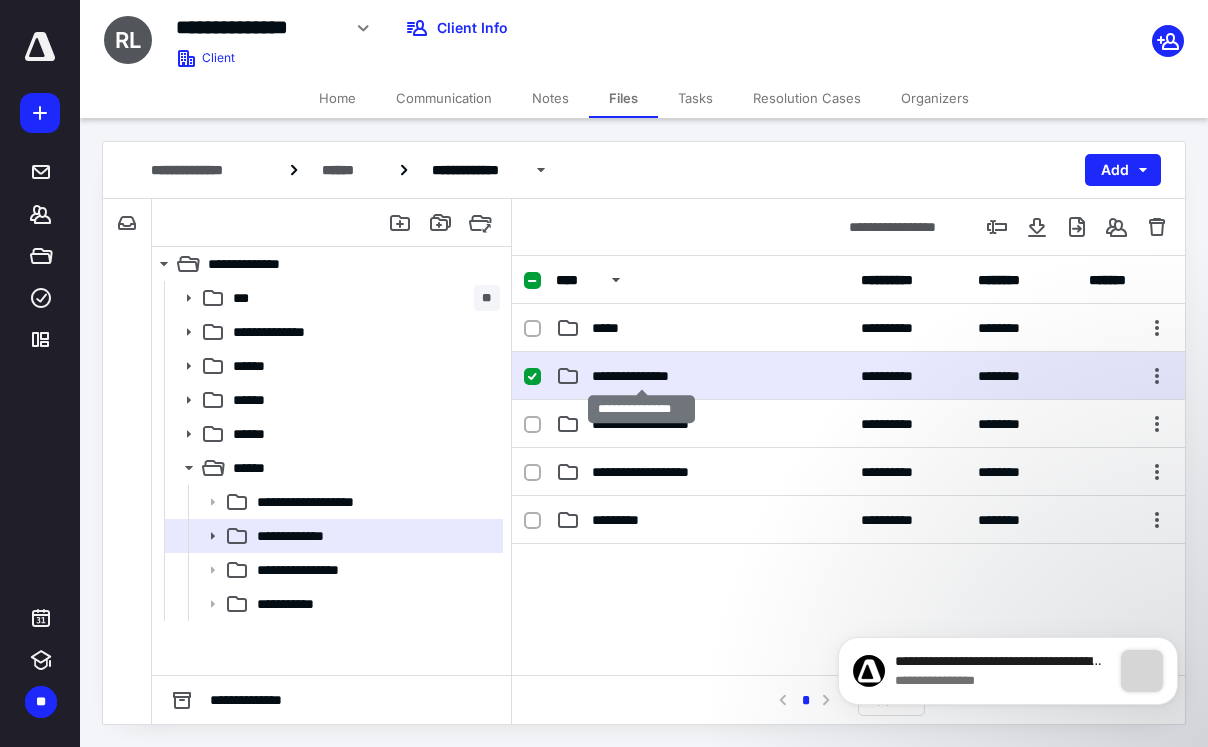 click on "**********" at bounding box center [611, 328] 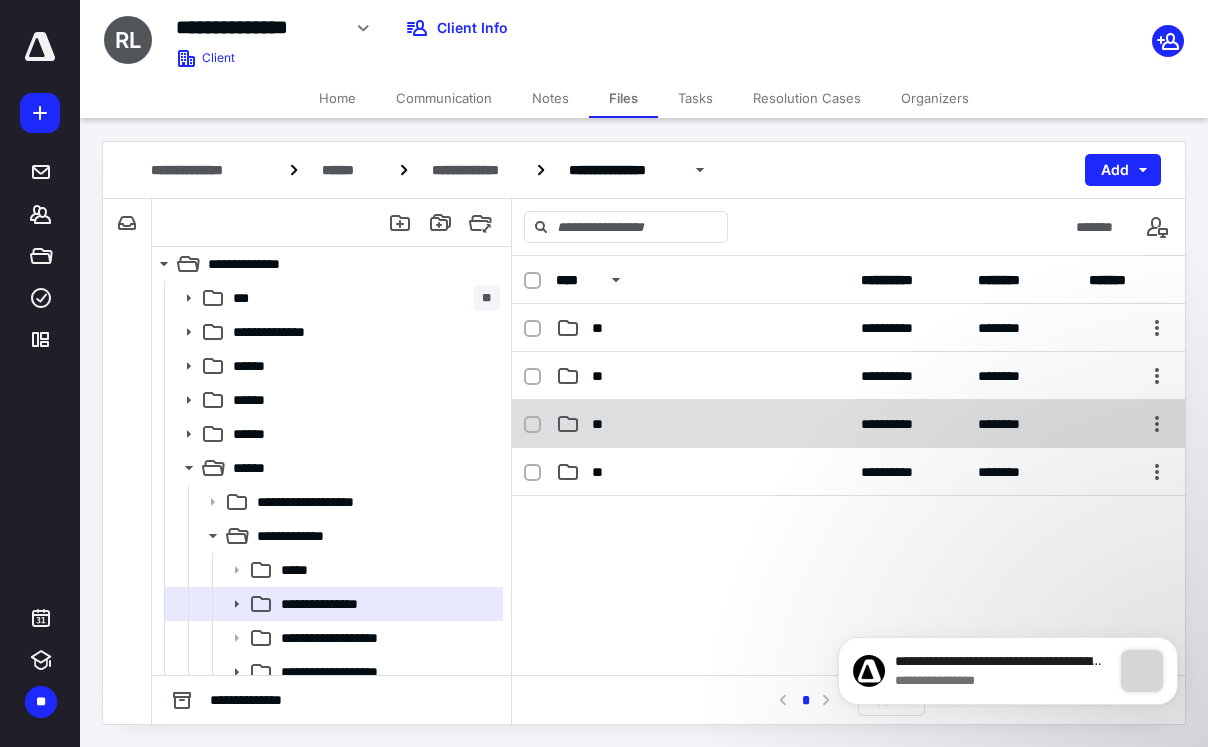 click on "**" at bounding box center (702, 328) 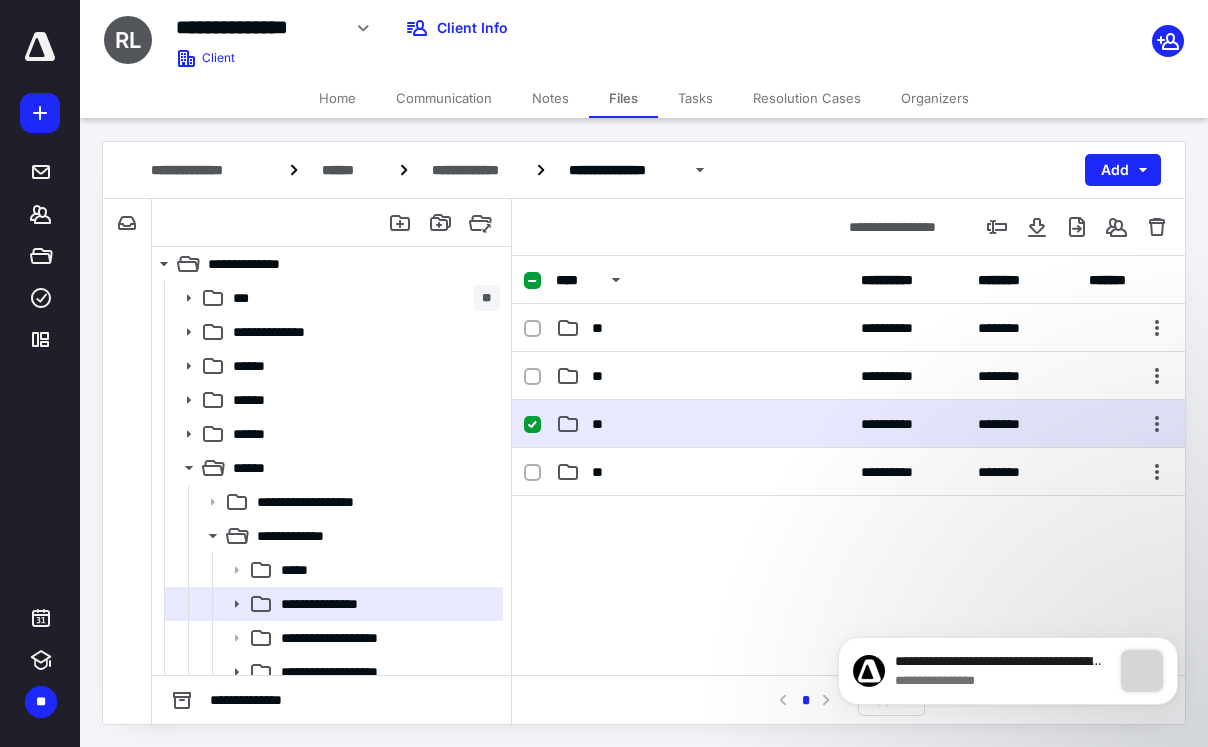click on "**" at bounding box center [702, 328] 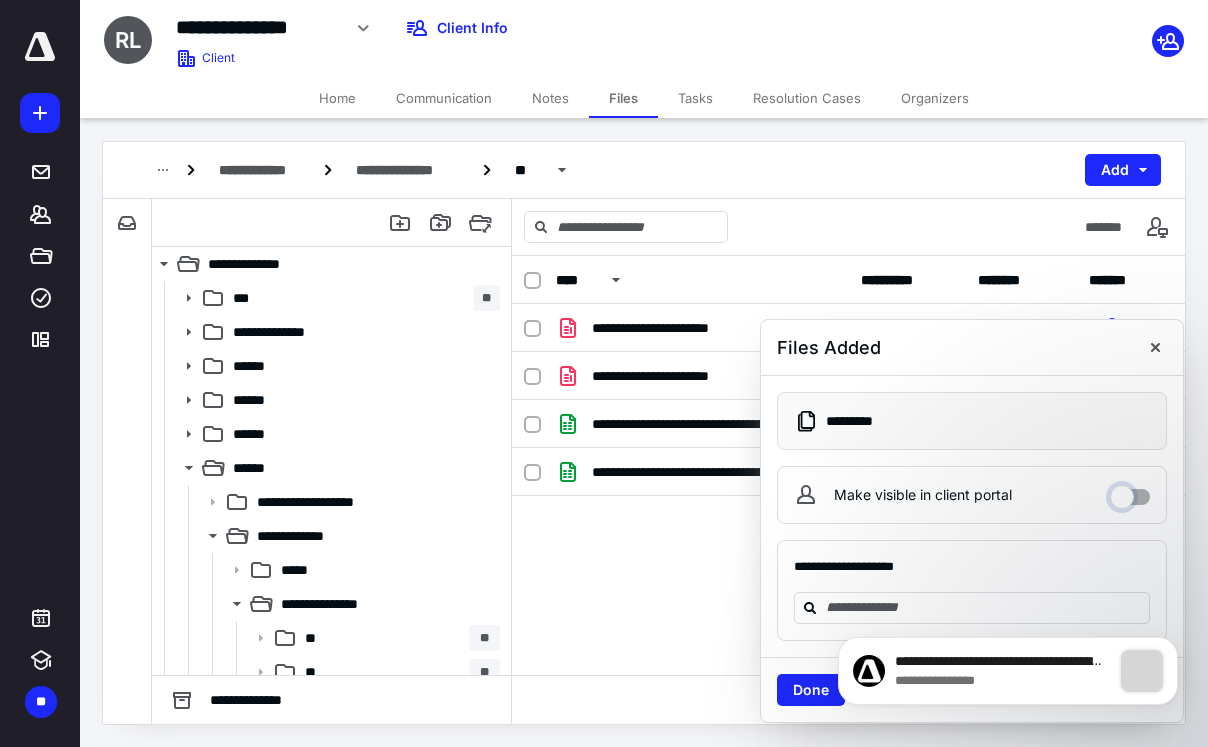 click on "Make visible in client portal" at bounding box center [1130, 492] 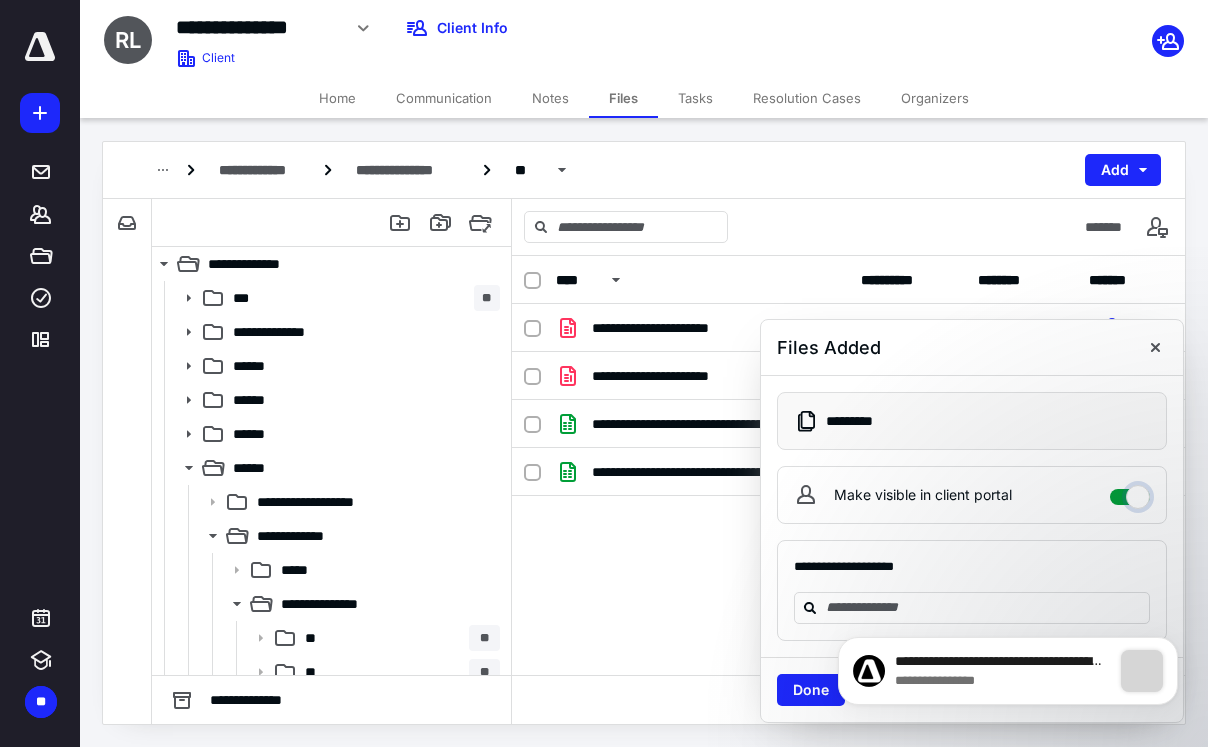 checkbox on "****" 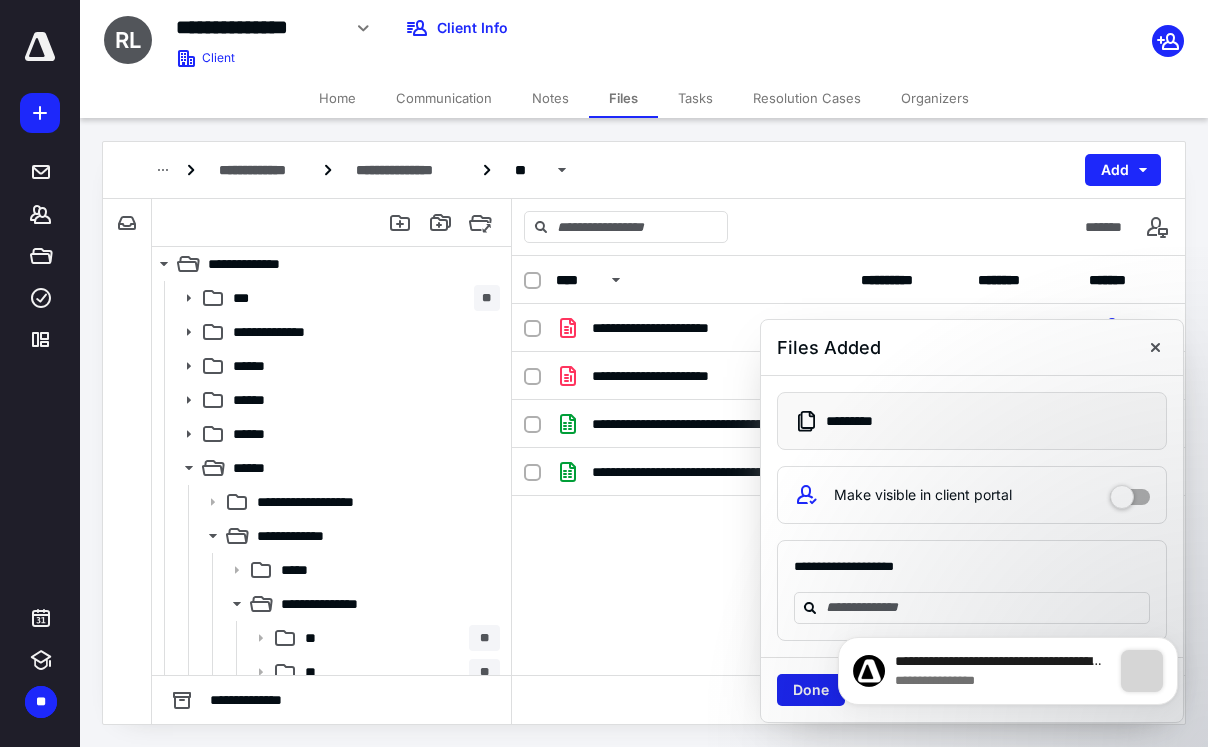 click on "Done" at bounding box center [811, 690] 